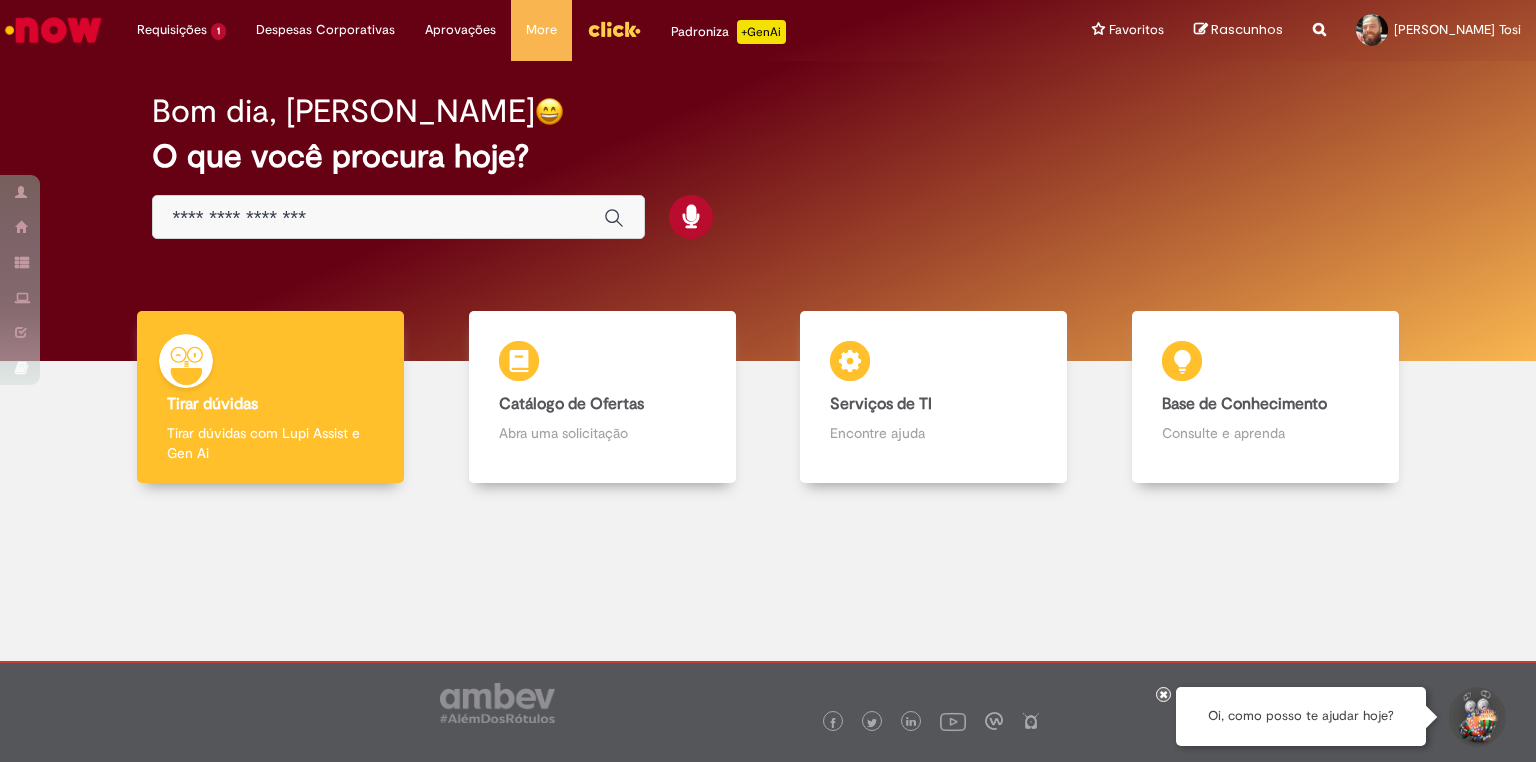 scroll, scrollTop: 0, scrollLeft: 0, axis: both 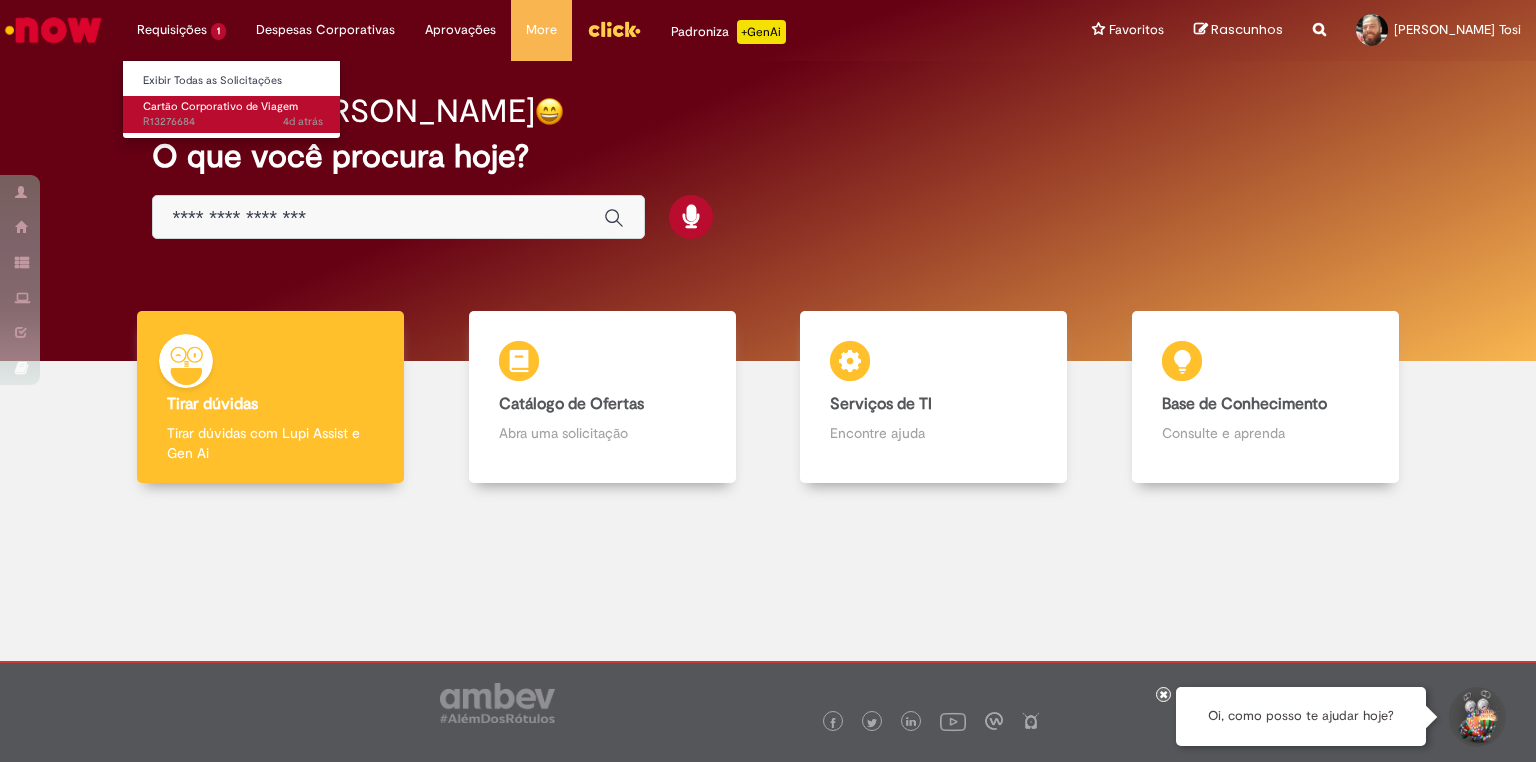 click on "4d atrás 4 dias atrás  R13276684" at bounding box center (233, 122) 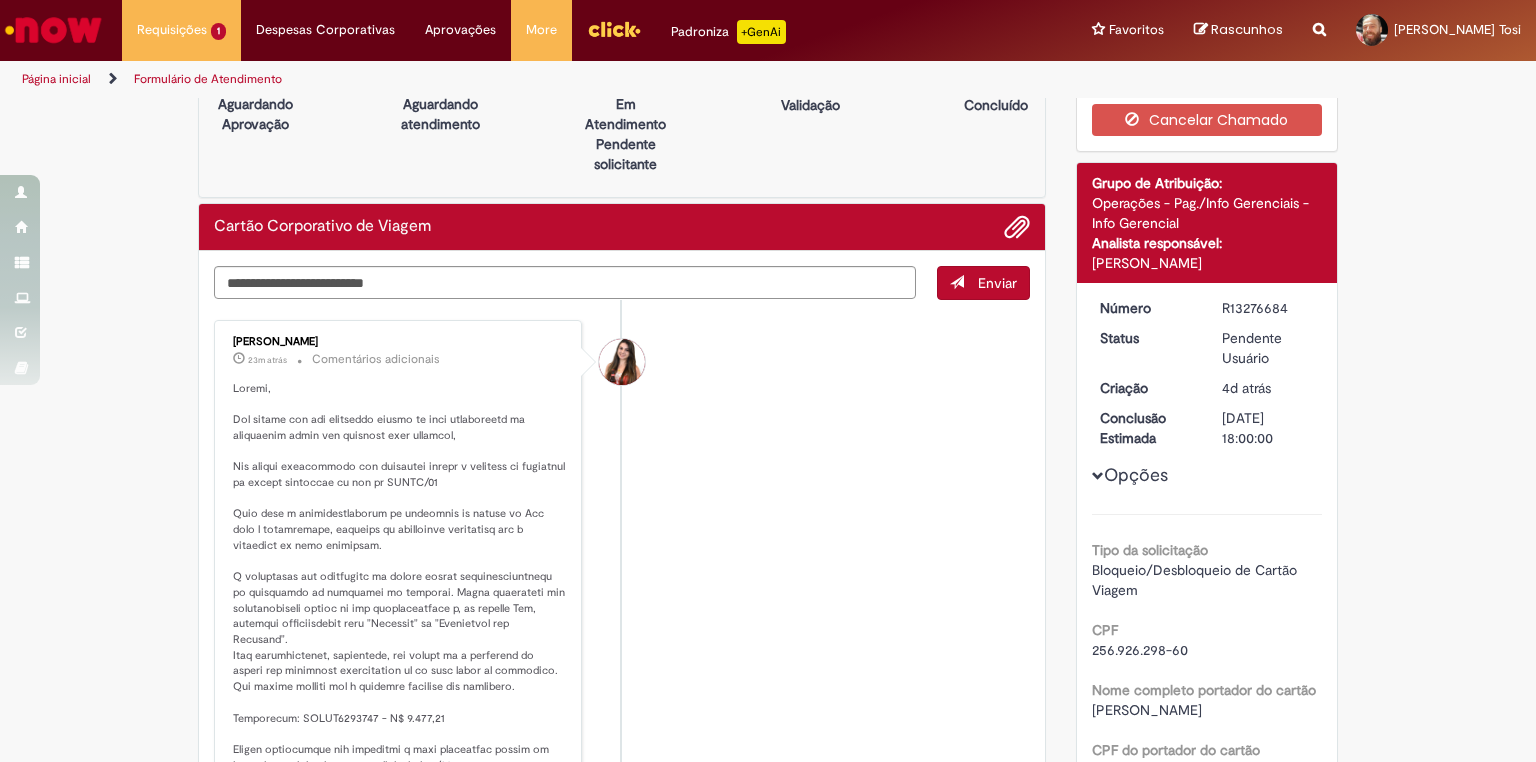 scroll, scrollTop: 80, scrollLeft: 0, axis: vertical 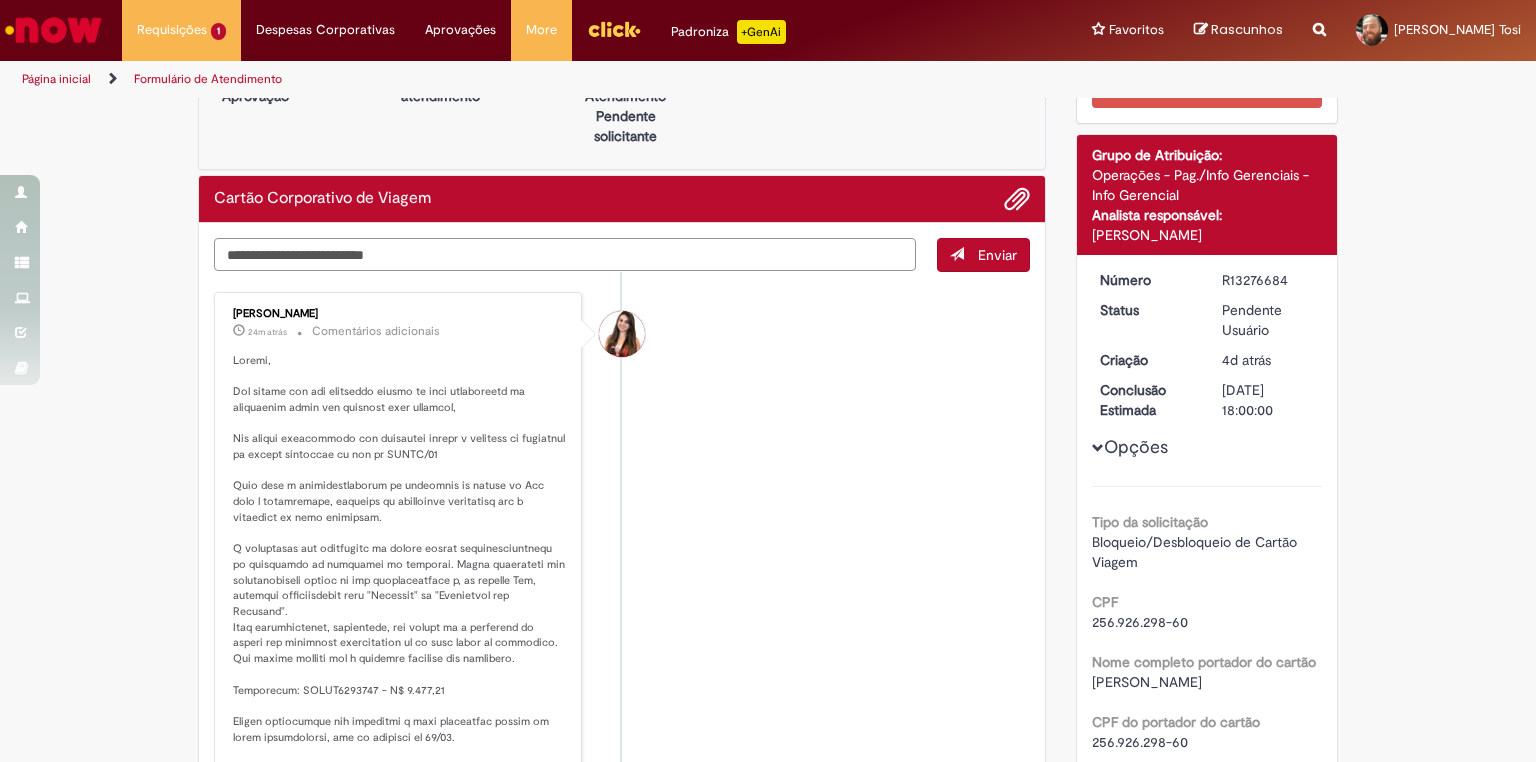 click at bounding box center [565, 255] 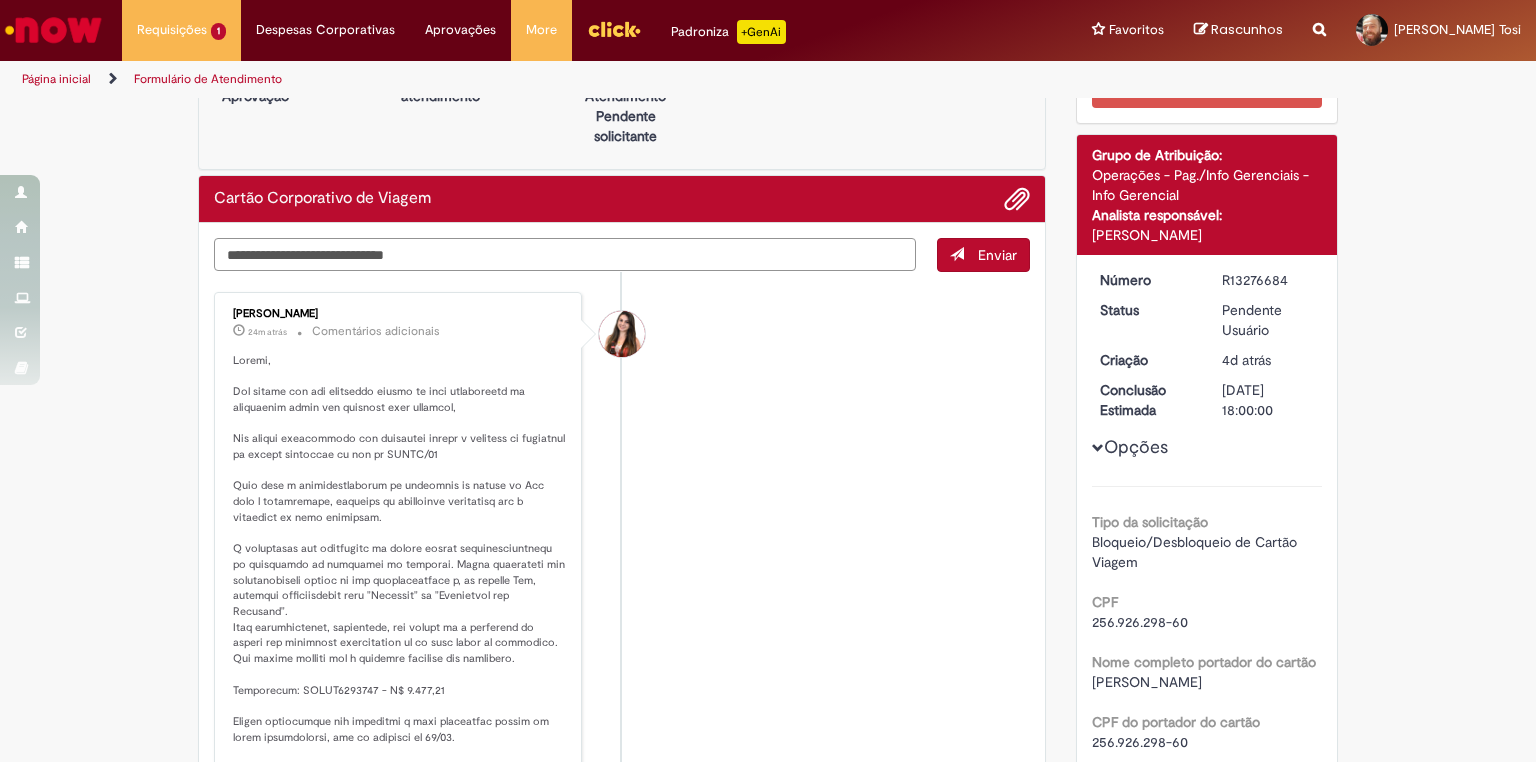 click on "**********" at bounding box center [565, 255] 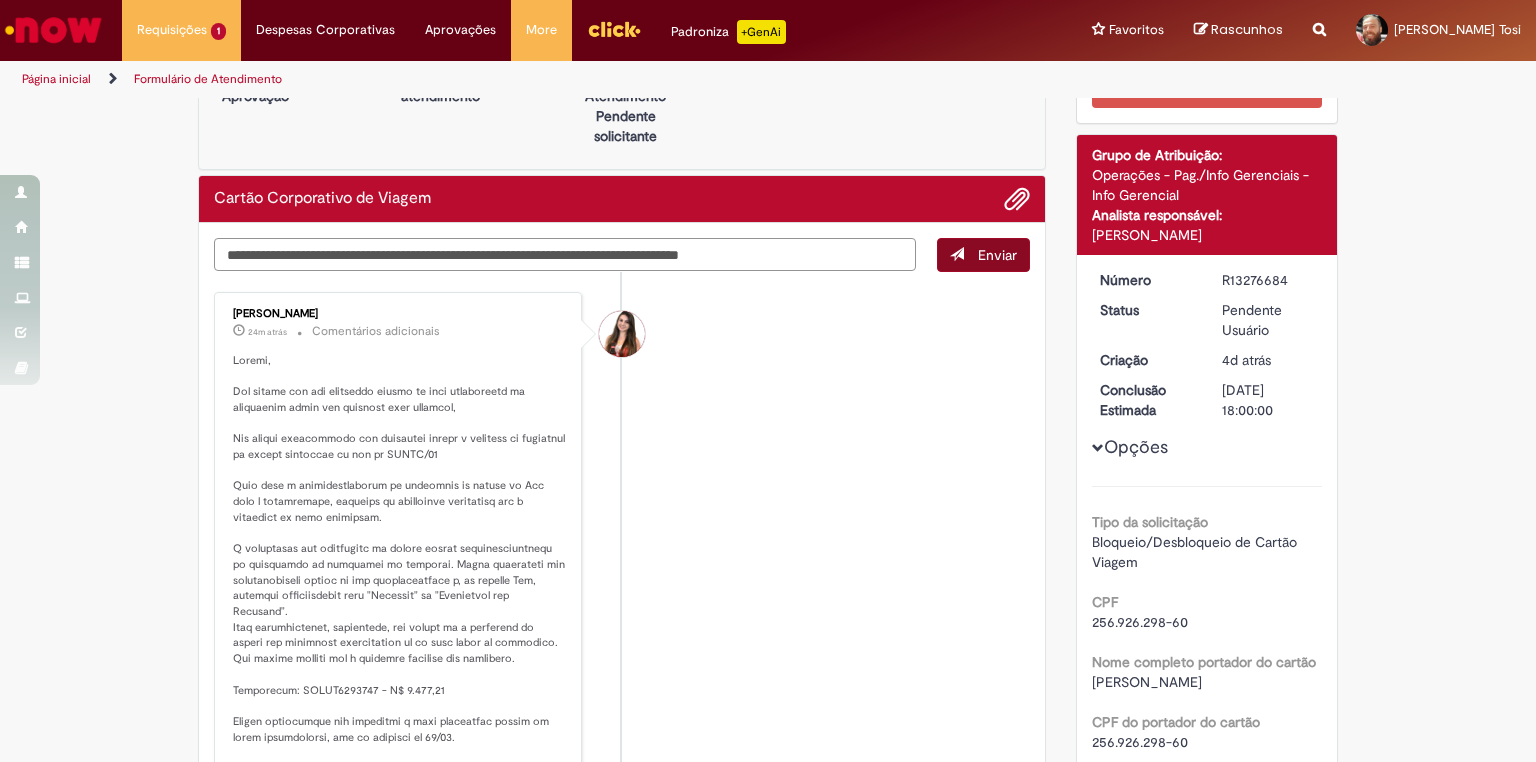 type on "**********" 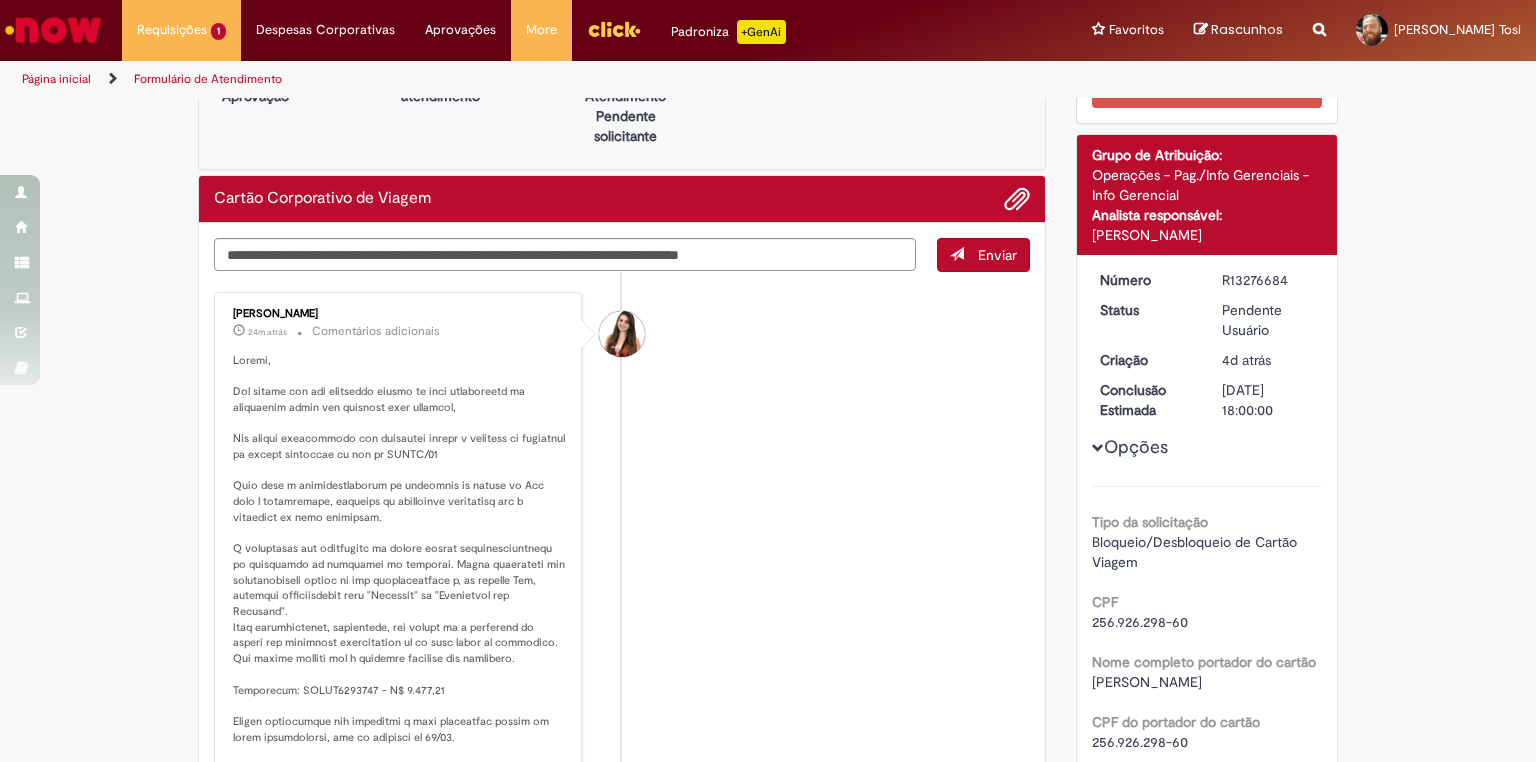 click on "Enviar" at bounding box center [983, 255] 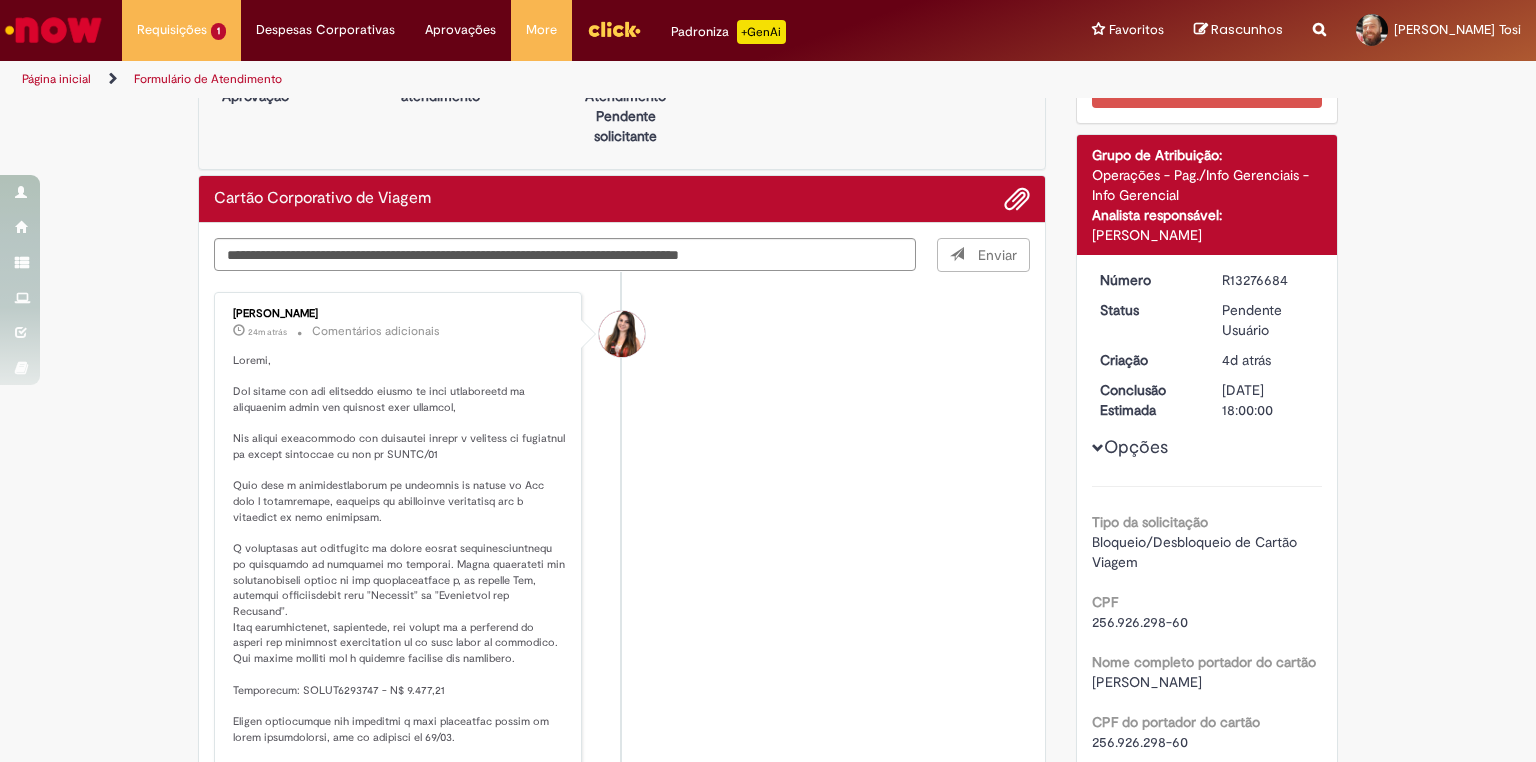 type 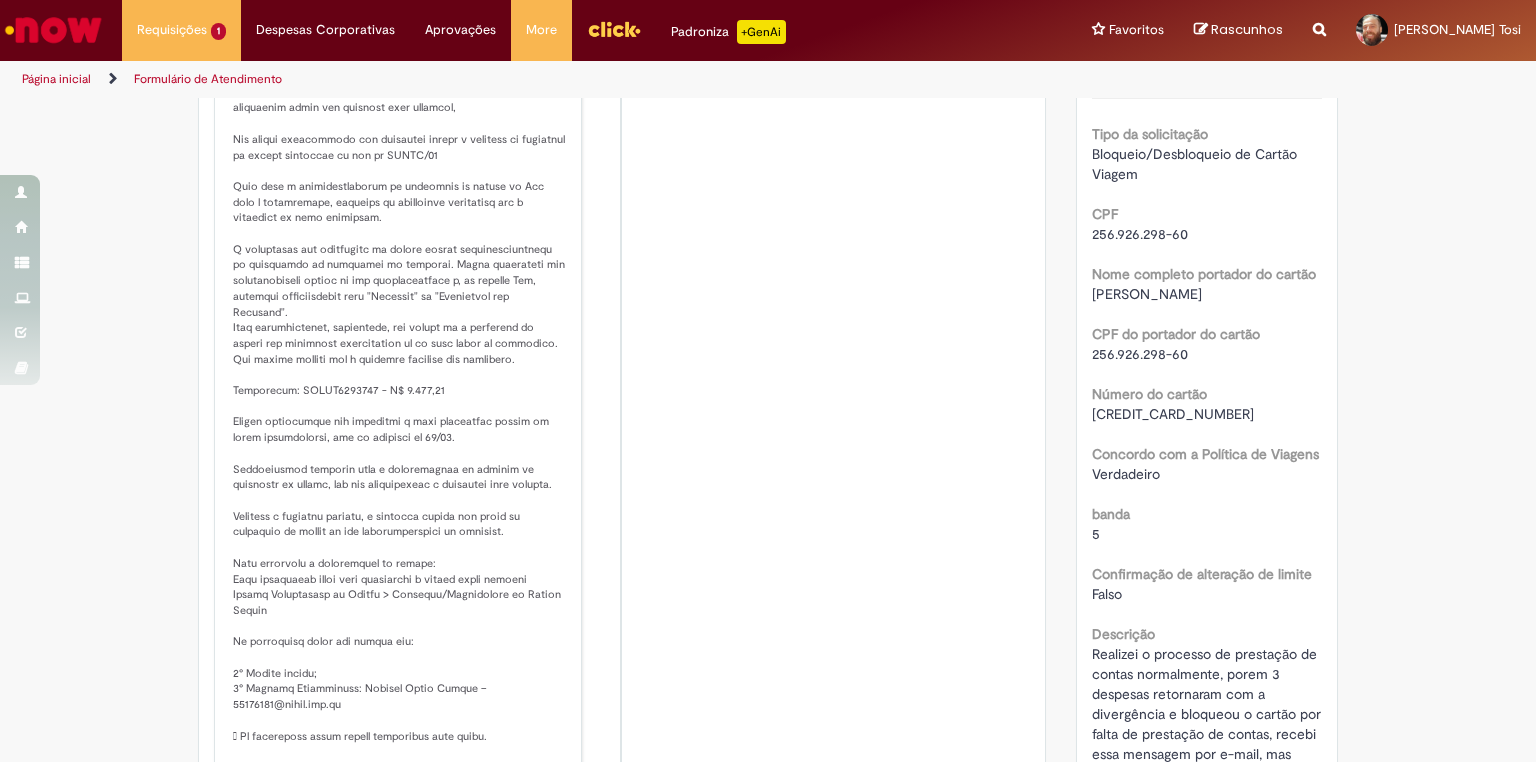 scroll, scrollTop: 240, scrollLeft: 0, axis: vertical 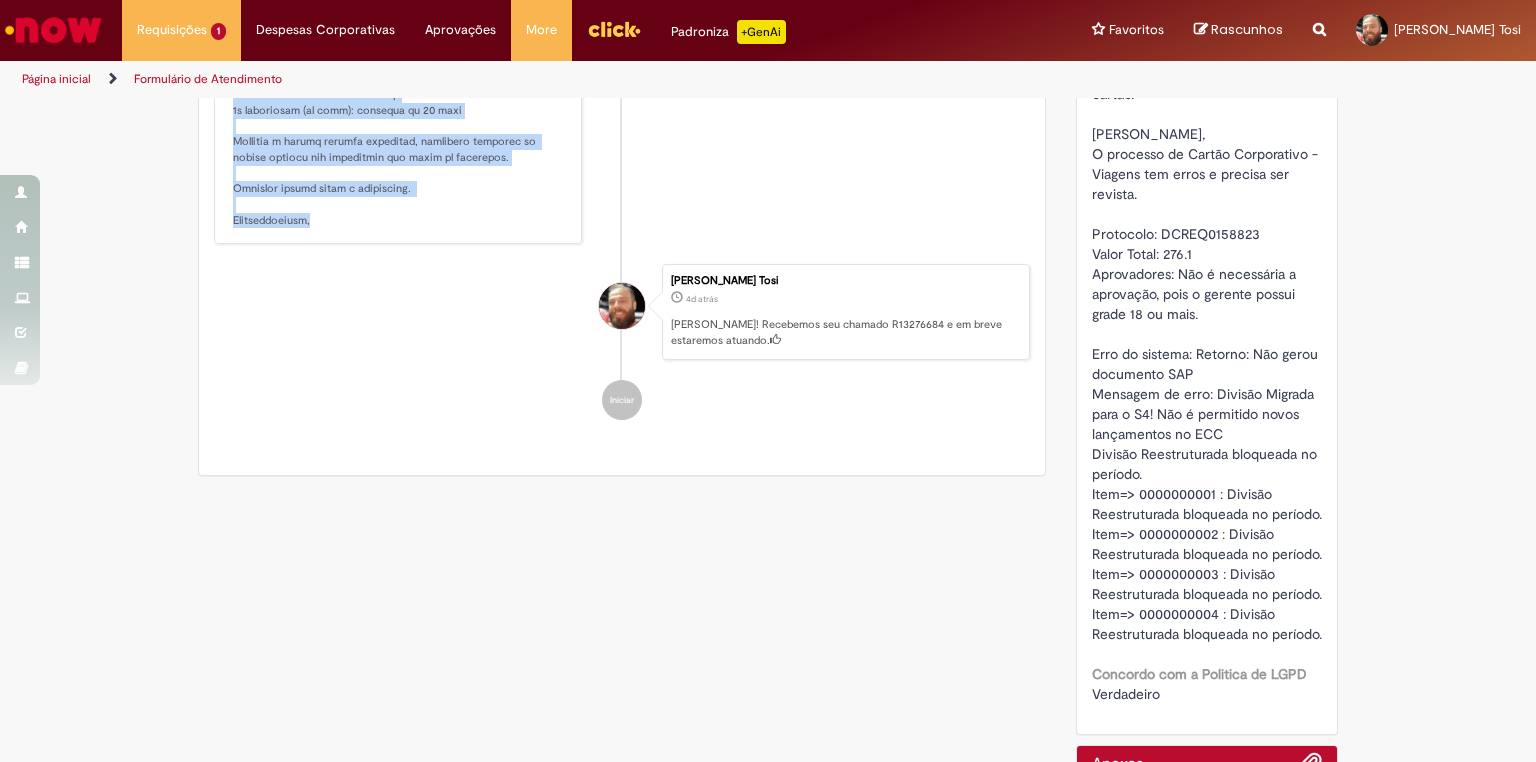 drag, startPoint x: 222, startPoint y: 235, endPoint x: 456, endPoint y: 233, distance: 234.00854 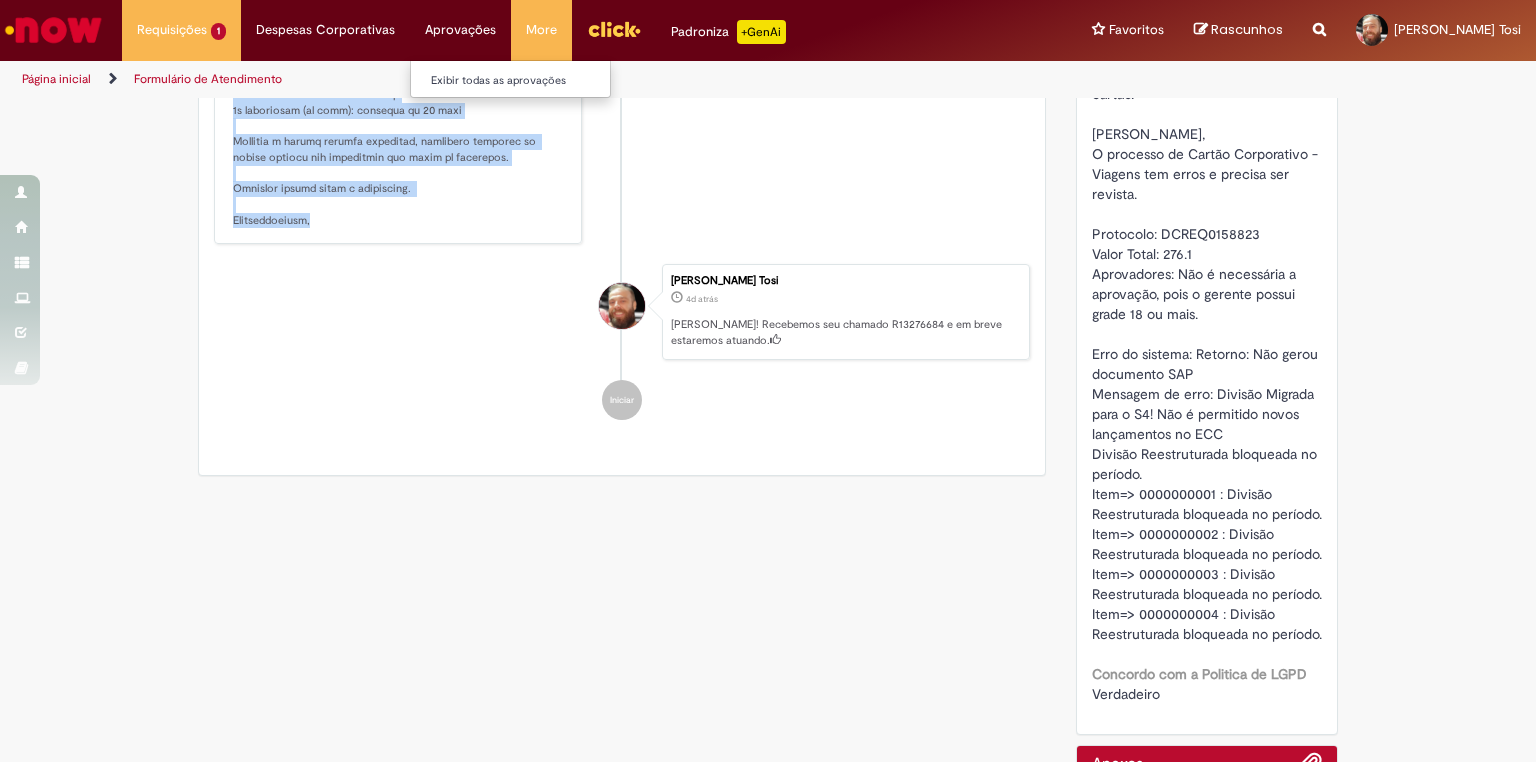copy on "Thais Dos Santos
26m atrás 26 minutos atrás     Comentários adicionais
Sandro,
Seu cartão não foi bloqueado devido ao erro apresentado no lançamento desse mês conforme você informou,
Seu cartão corporativo foi bloqueado devido à ausência de prestação de contas referente ao mês de JUNHO/25
Logo após a disponibilização da prestação de contas no Now para o funcionário, enviamos um comunicado informando que o documento já está acessível.
O lançamento das prestações de contas ocorre independentemente da existência de anomalias no processo. Essas prestações são contabilizadas dentro do mês correspondente e, no sistema Now, aparecem classificadas como "Completo" ou "Finalizado com Anomalia".
Essa classificação, entretanto, não indica se a prestação de contas foi realizada corretamente ou se está livre de anomalias. Ela apenas informa que o processo contábil foi concluído.
Requisição: DCREQ0155128 - R$ 1.249,34
Nenhum comprovante foi vinculado a essa requisição dentro do prazo estabeleci..." 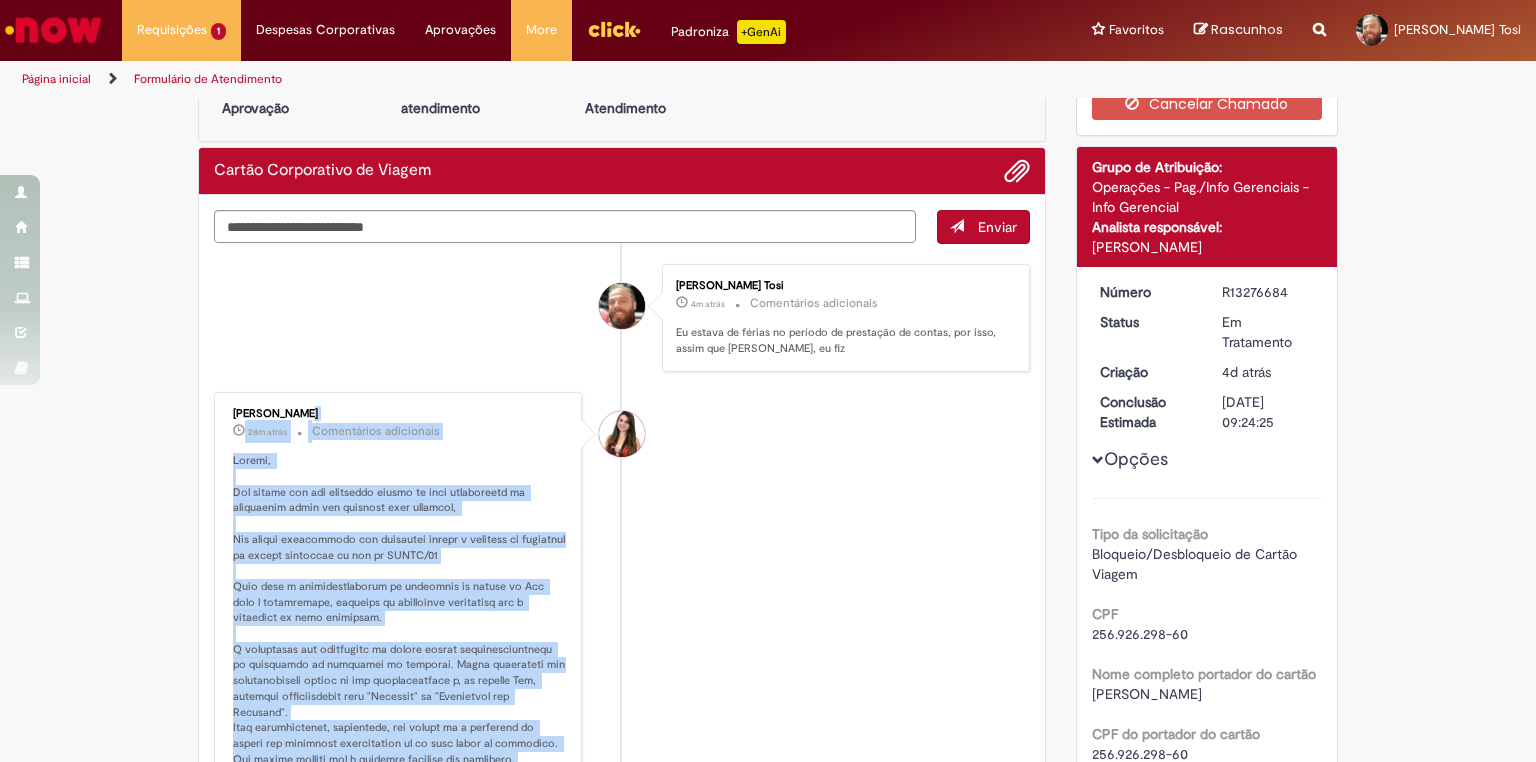 scroll, scrollTop: 0, scrollLeft: 0, axis: both 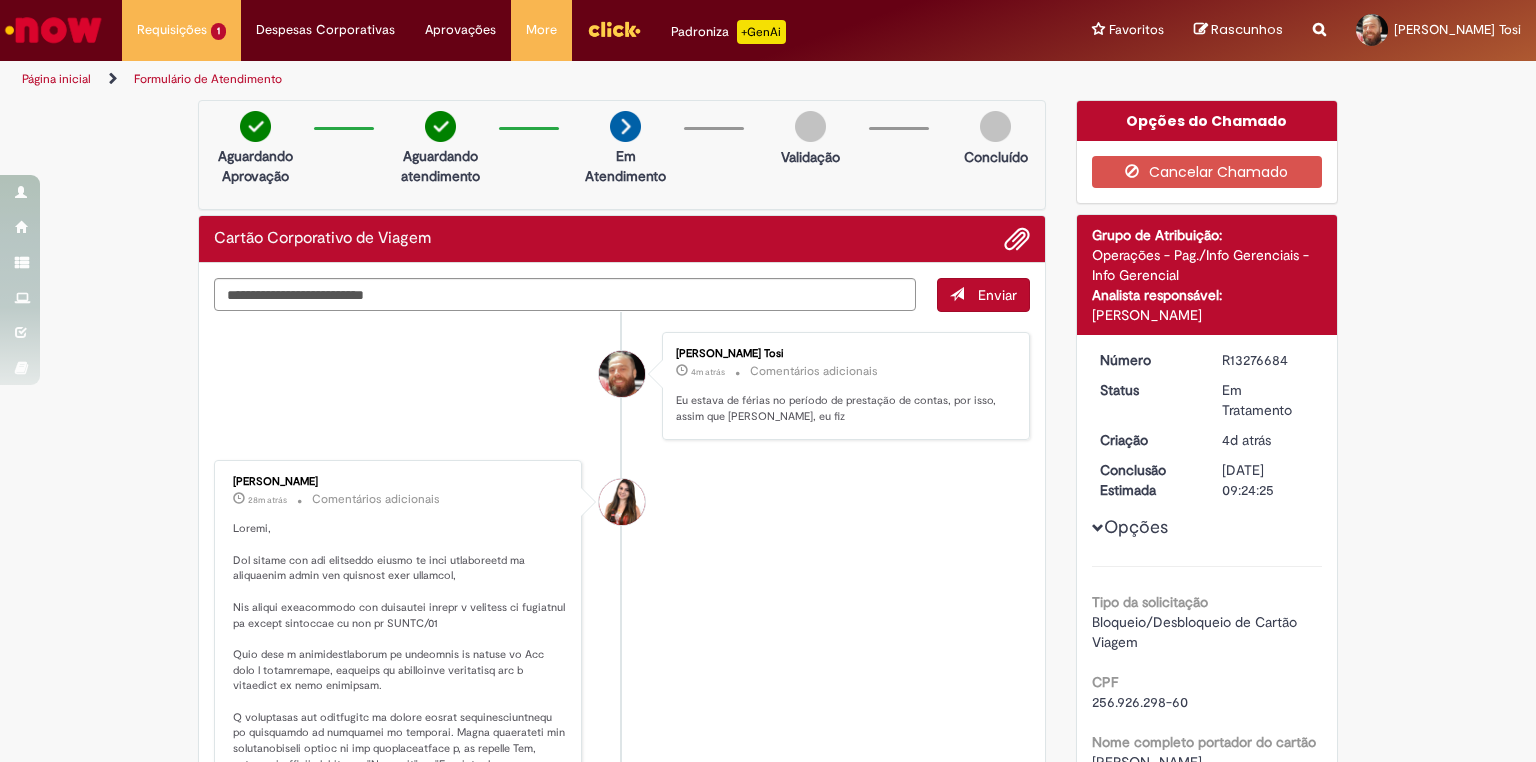 click on "Verificar Código de Barras
Aguardando Aprovação
Aguardando atendimento
Em Atendimento
Em Atendimento
Validação
Concluído
Cartão Corporativo de Viagem
Enviar
Sandro Araujo Tosi
4m atrás 4 minutos atrás     Comentários adicionais
Eu estava de férias no período de prestação de contas, por isso, assim que voltei, eu fiz" at bounding box center (768, 1099) 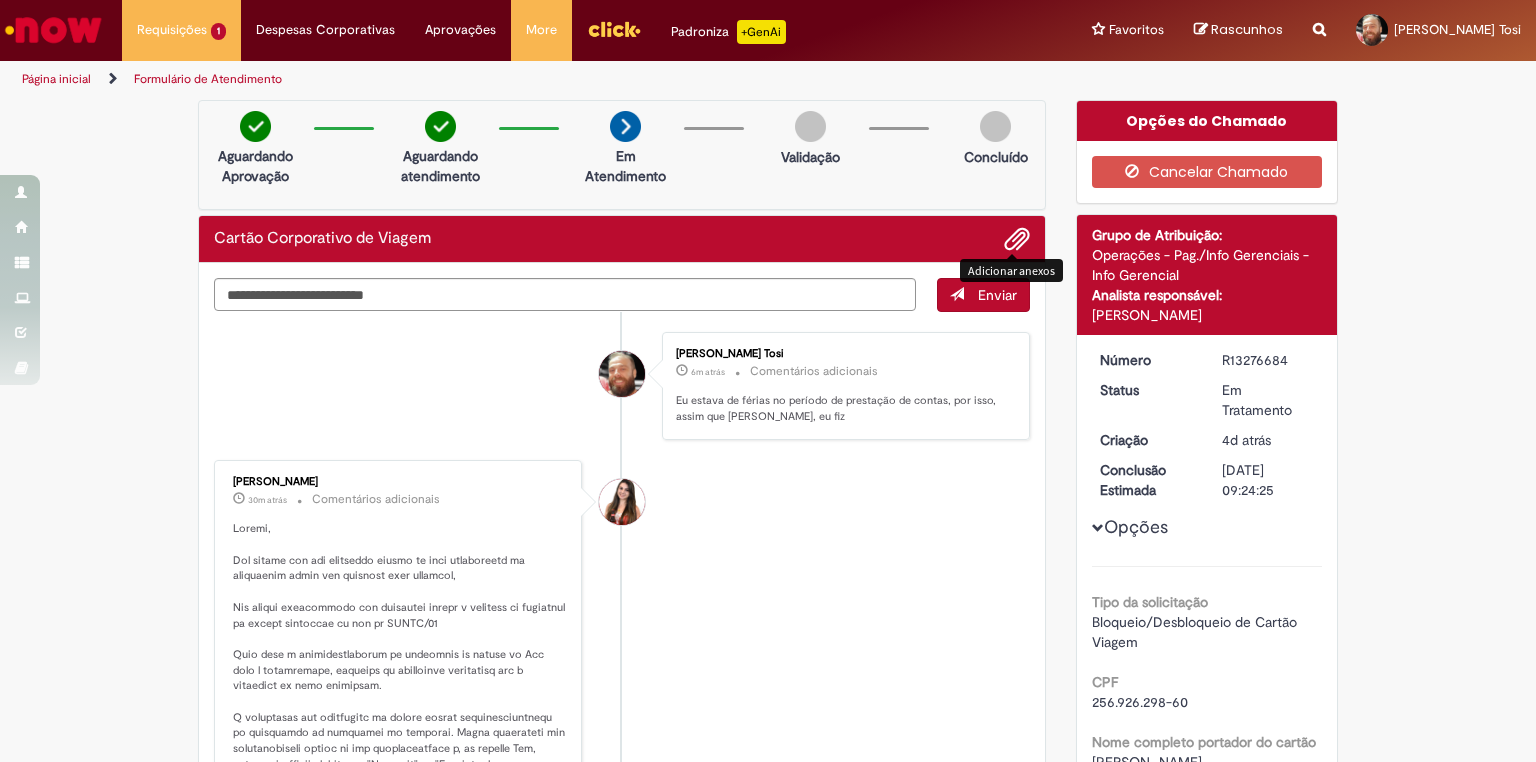 click at bounding box center (1017, 240) 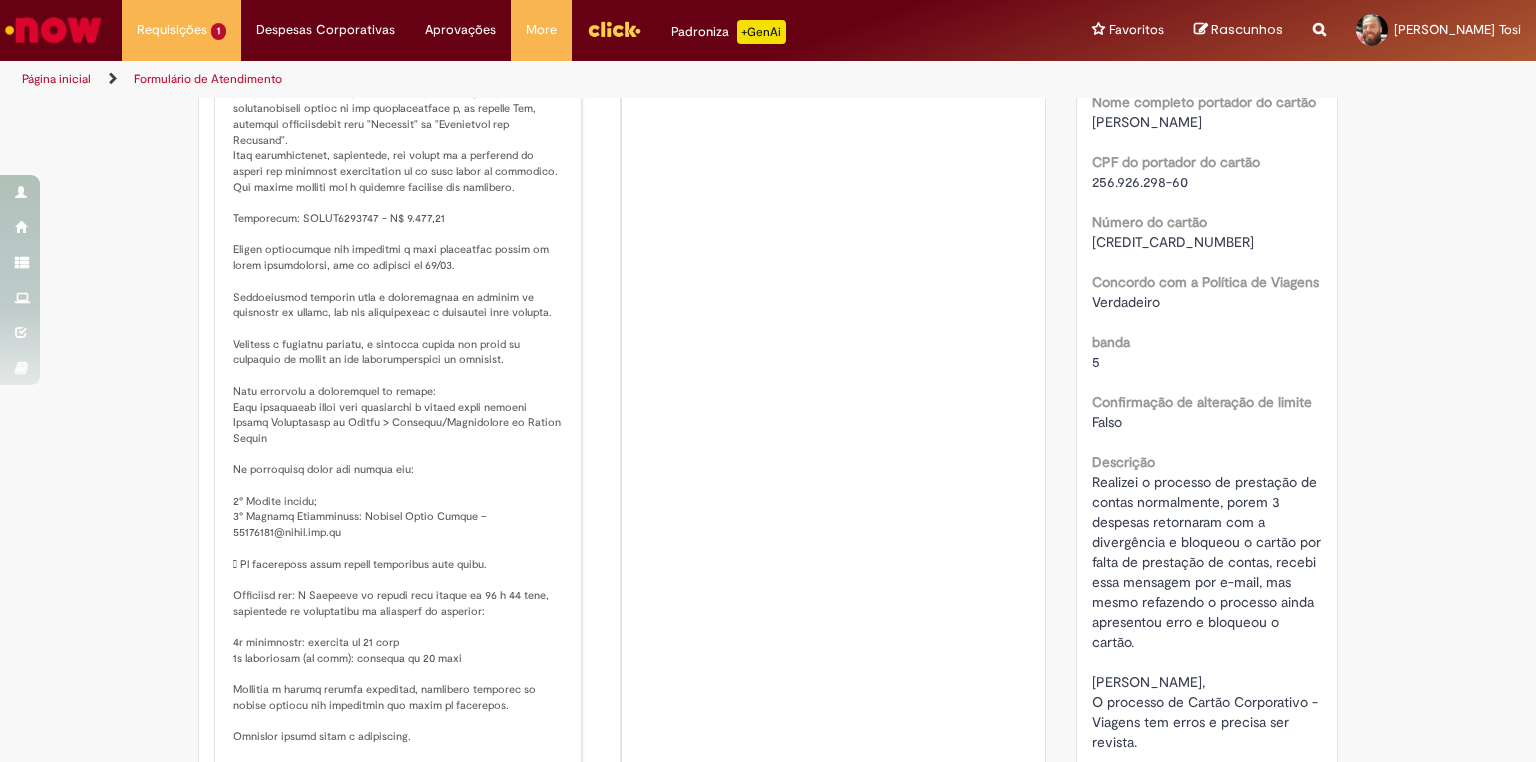 scroll, scrollTop: 720, scrollLeft: 0, axis: vertical 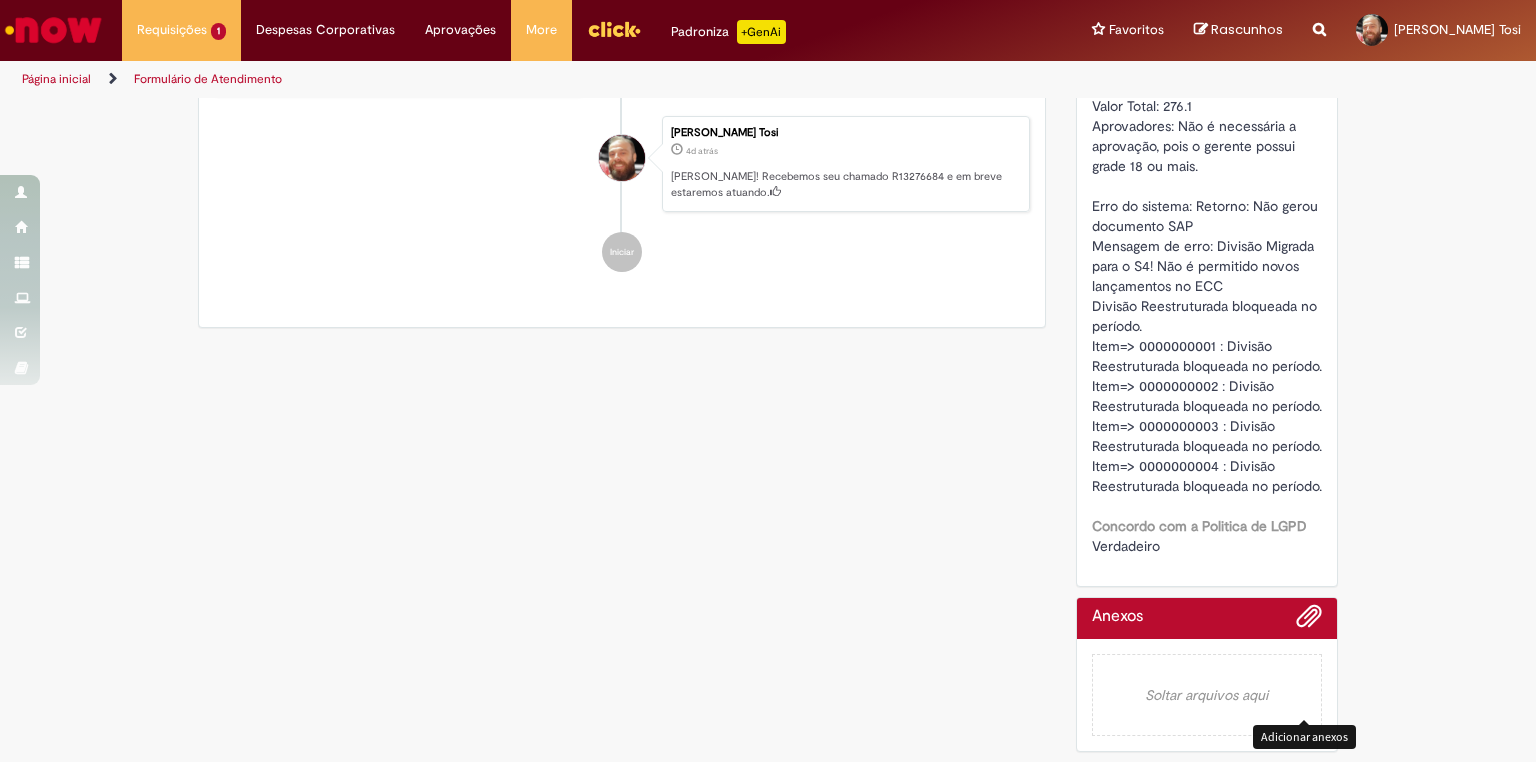 click at bounding box center (1309, 617) 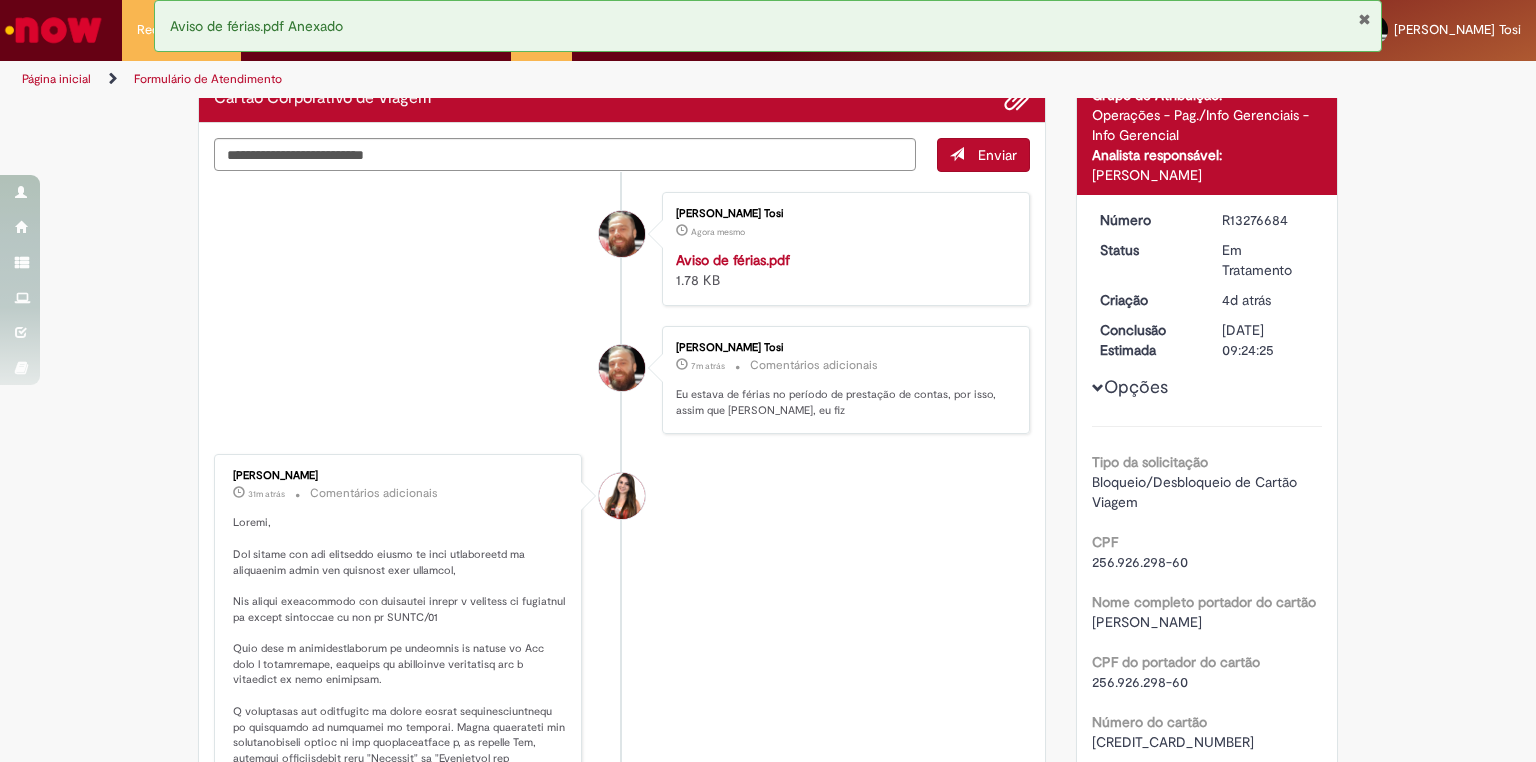 scroll, scrollTop: 0, scrollLeft: 0, axis: both 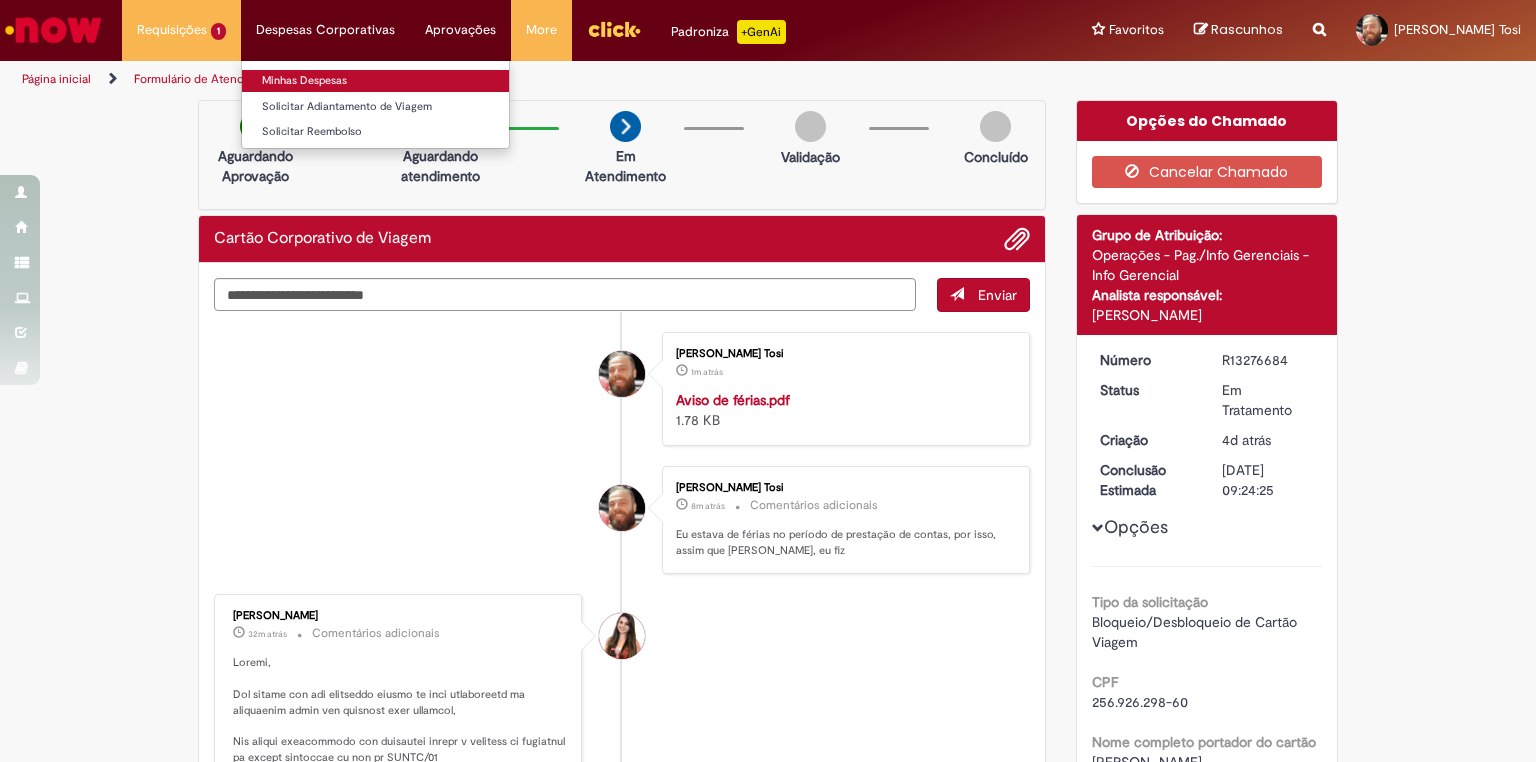 click on "Minhas Despesas" at bounding box center (375, 81) 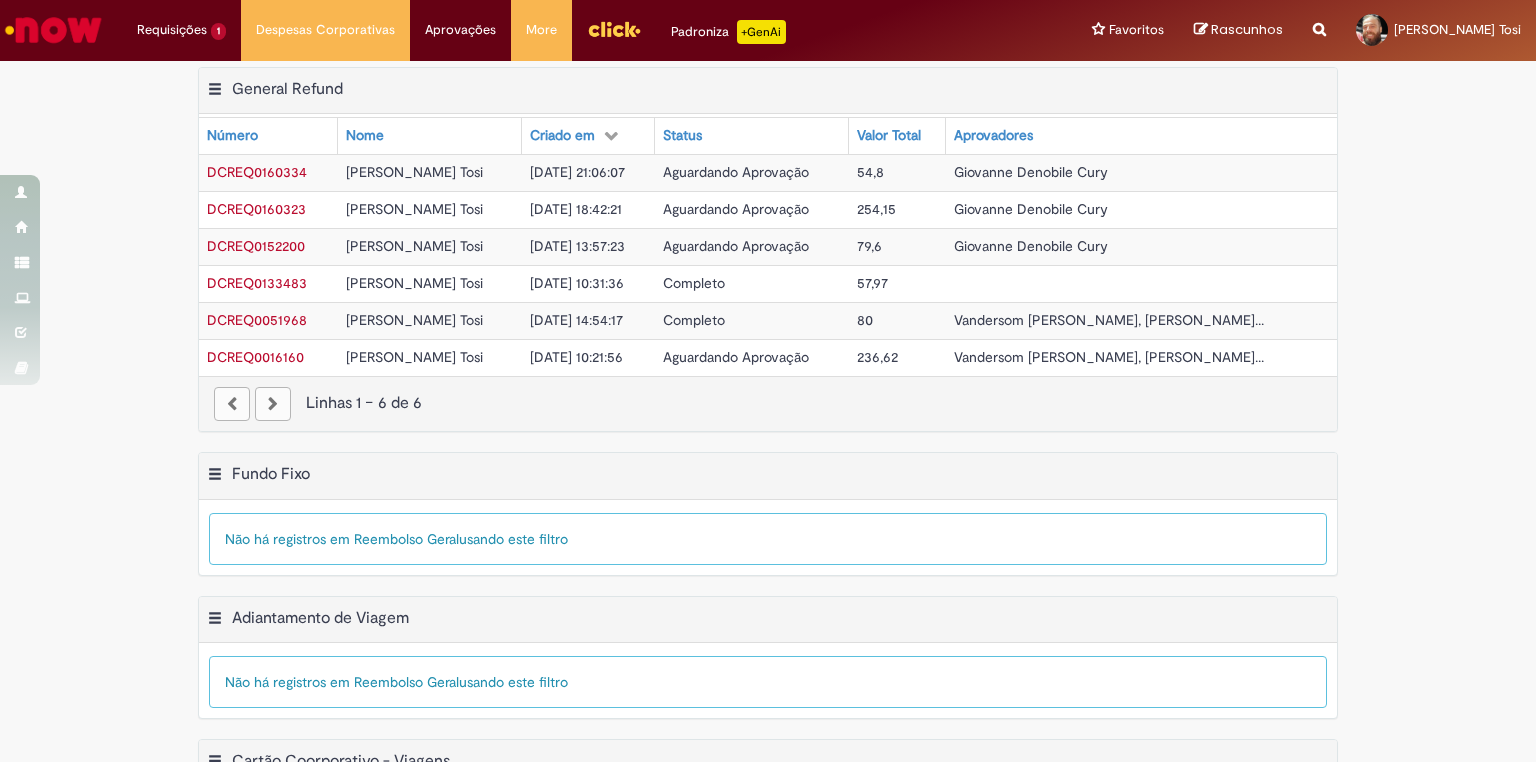scroll, scrollTop: 0, scrollLeft: 0, axis: both 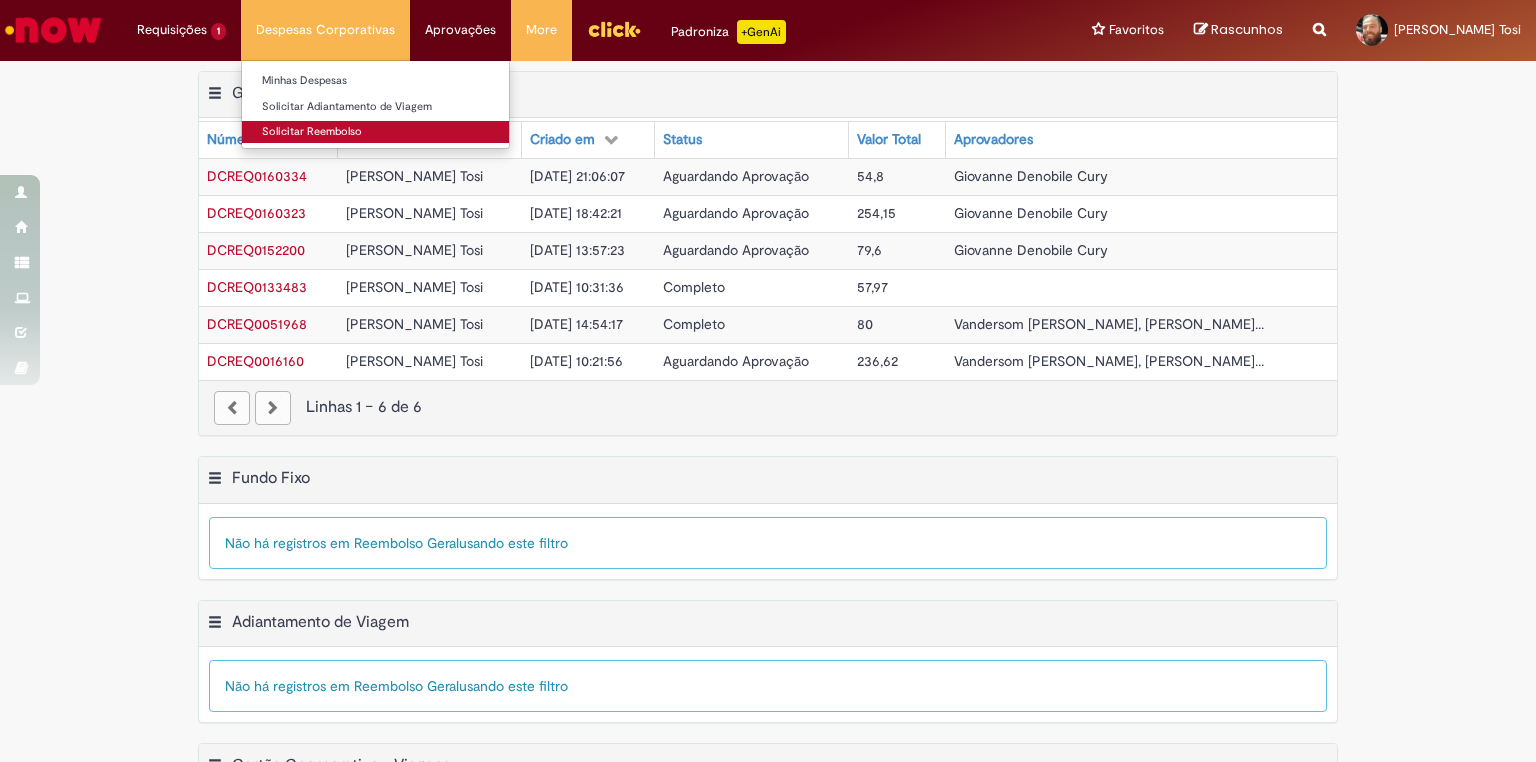 click on "Solicitar Reembolso" at bounding box center [375, 132] 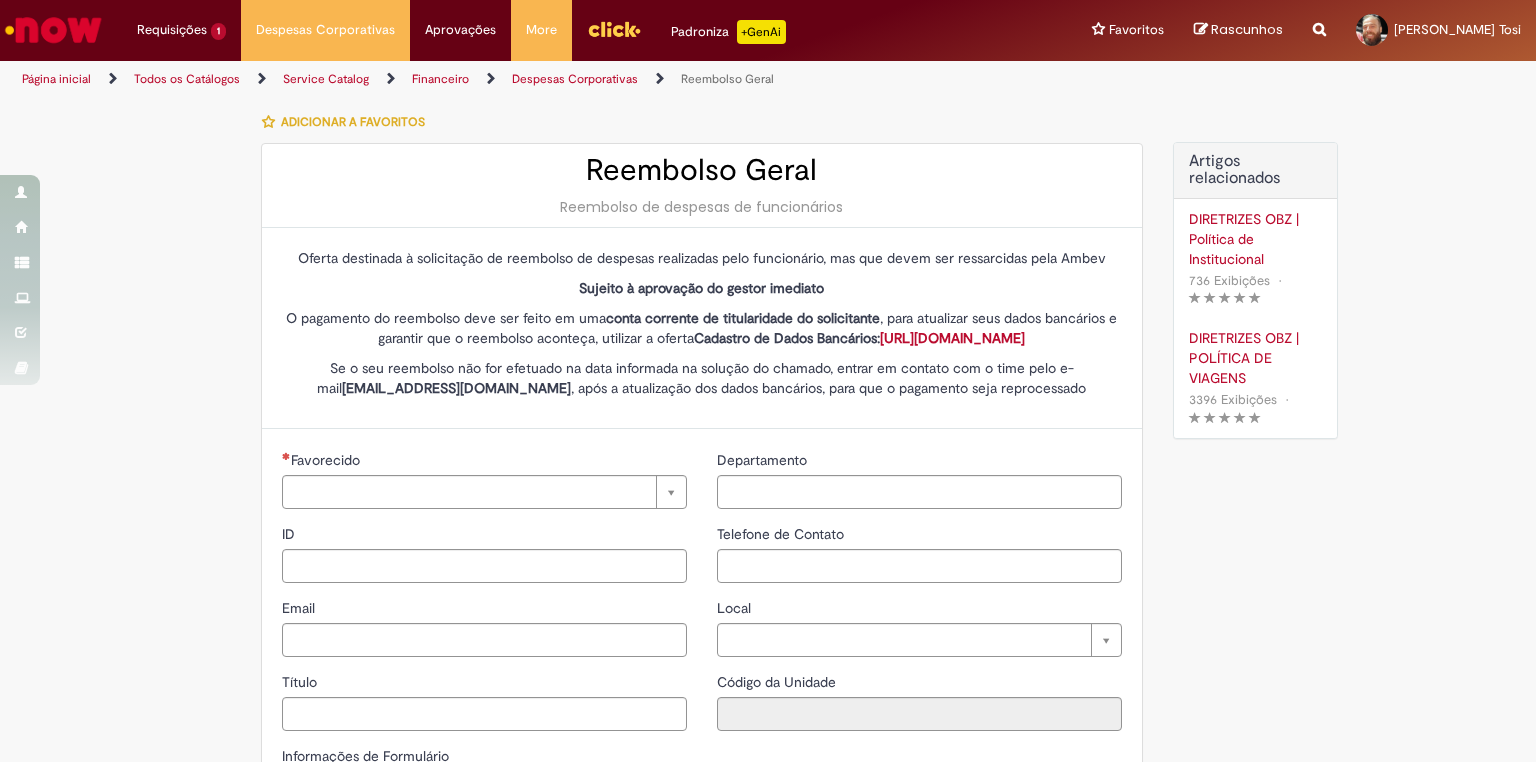 type on "********" 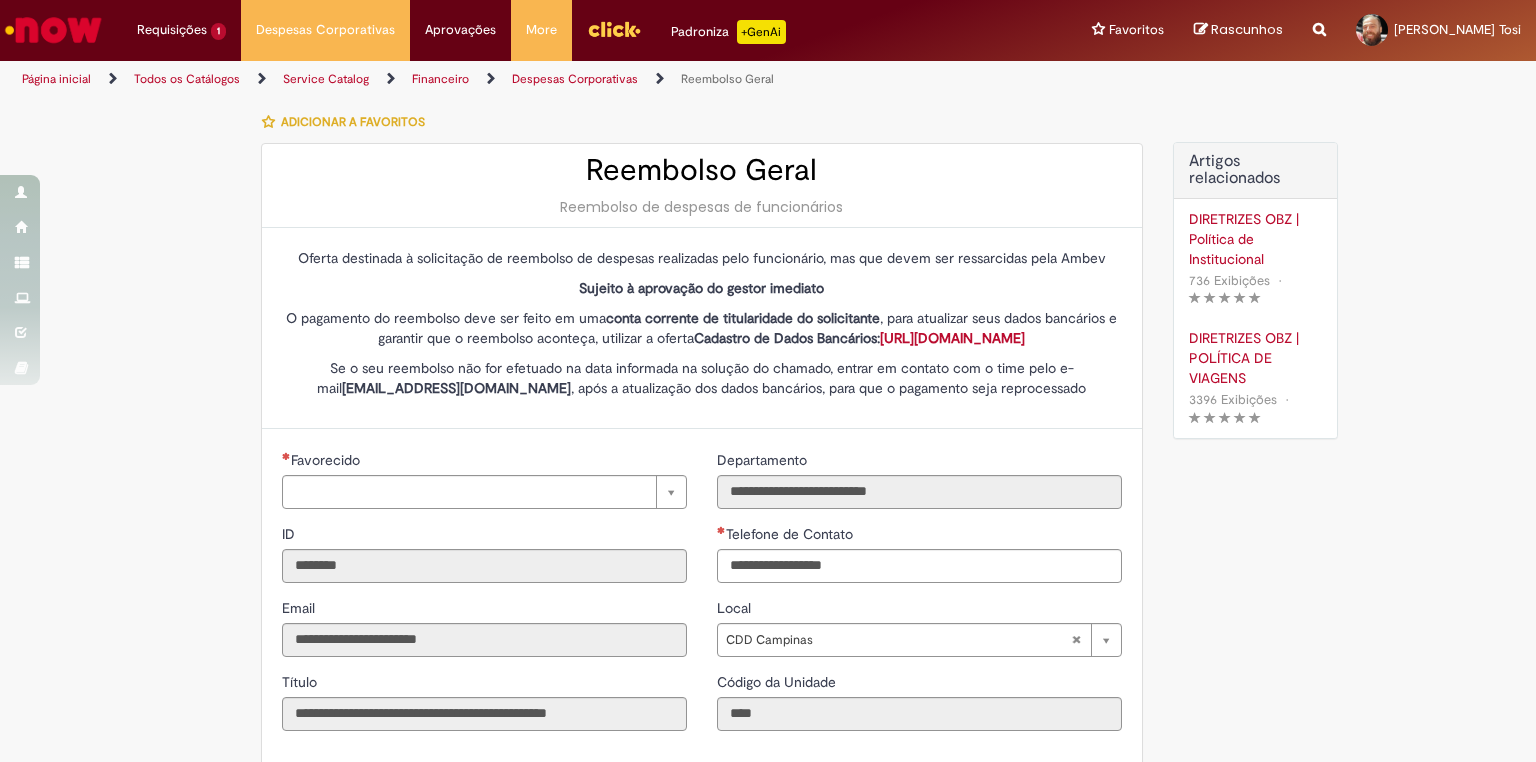 type on "**********" 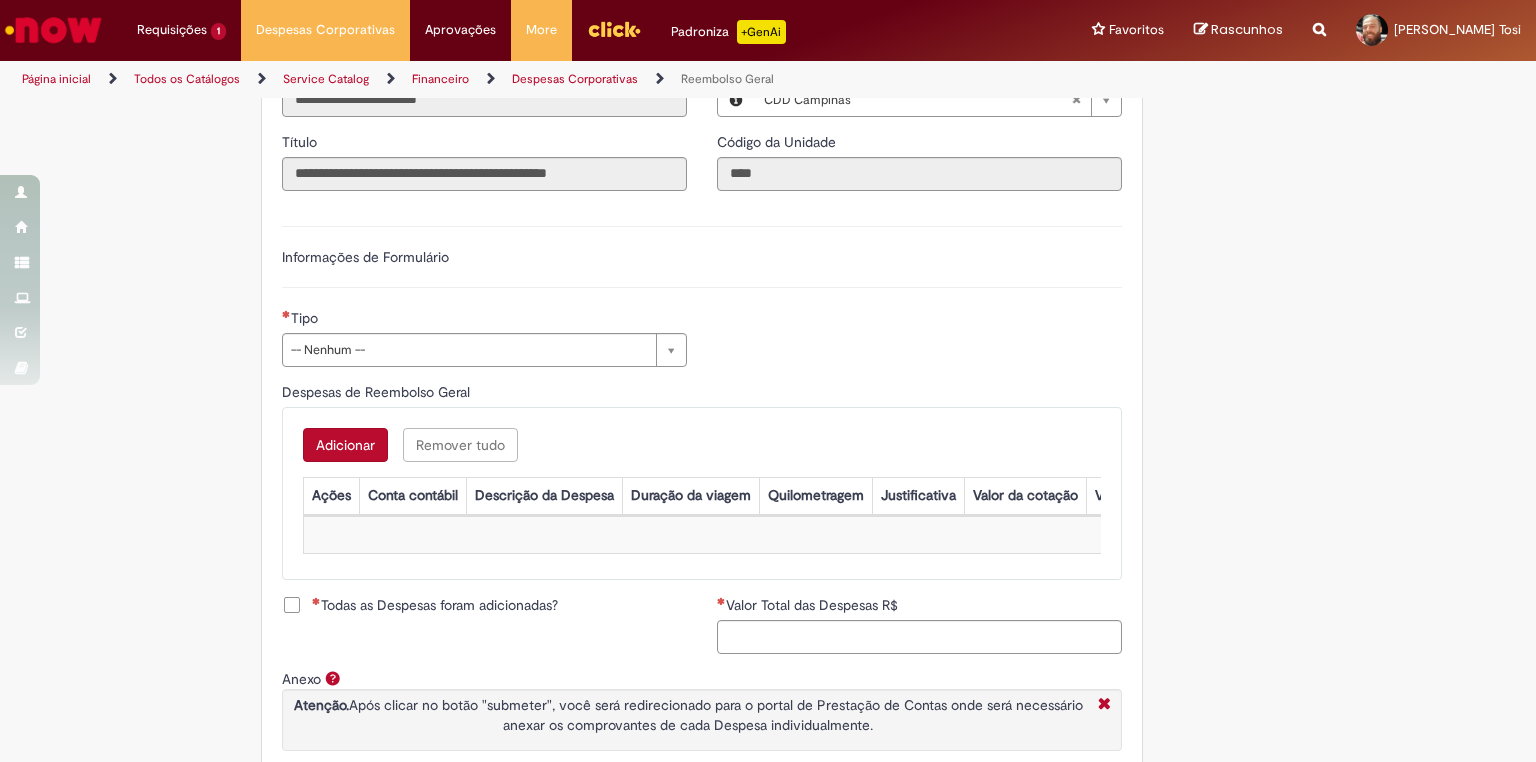 scroll, scrollTop: 560, scrollLeft: 0, axis: vertical 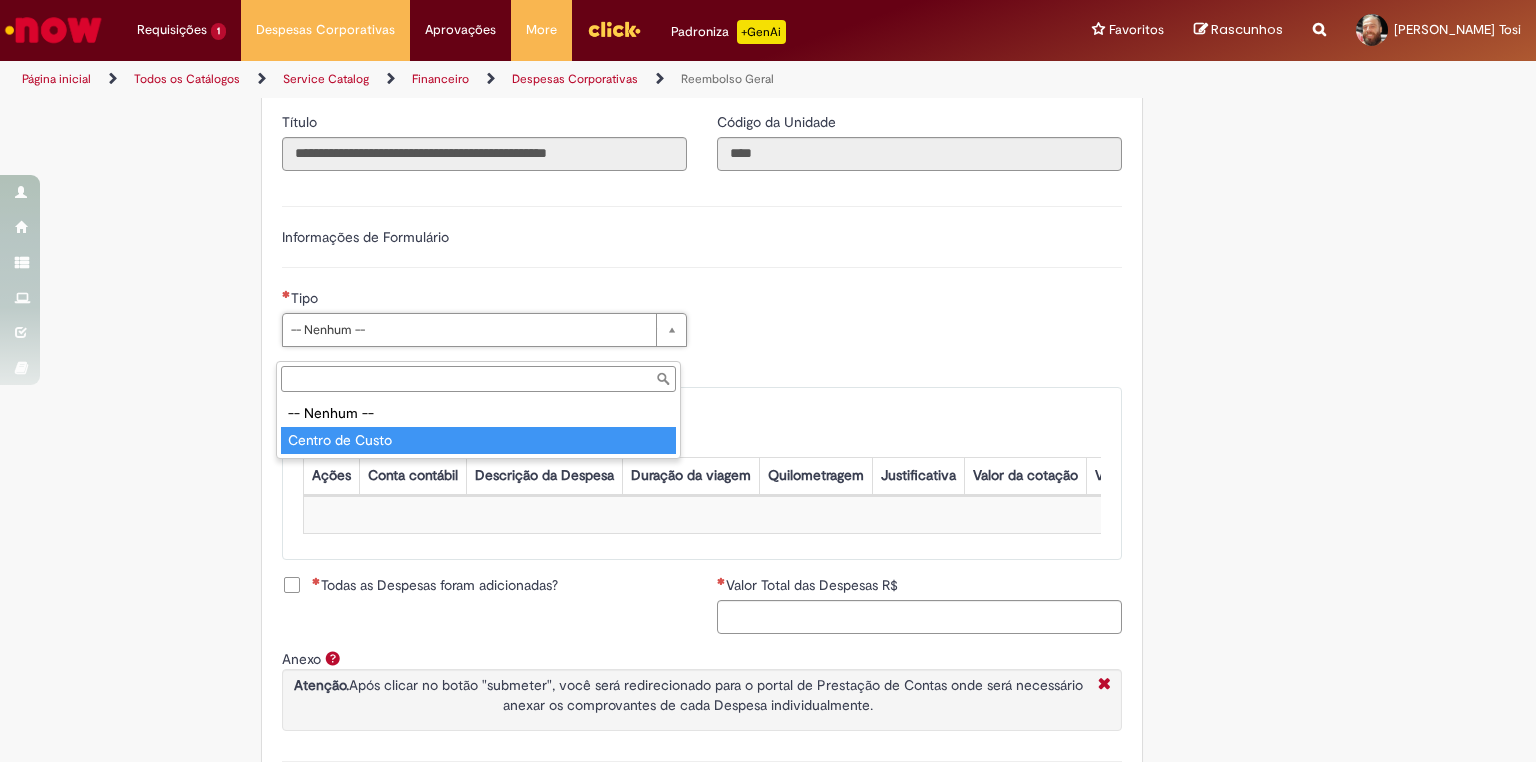 type on "**********" 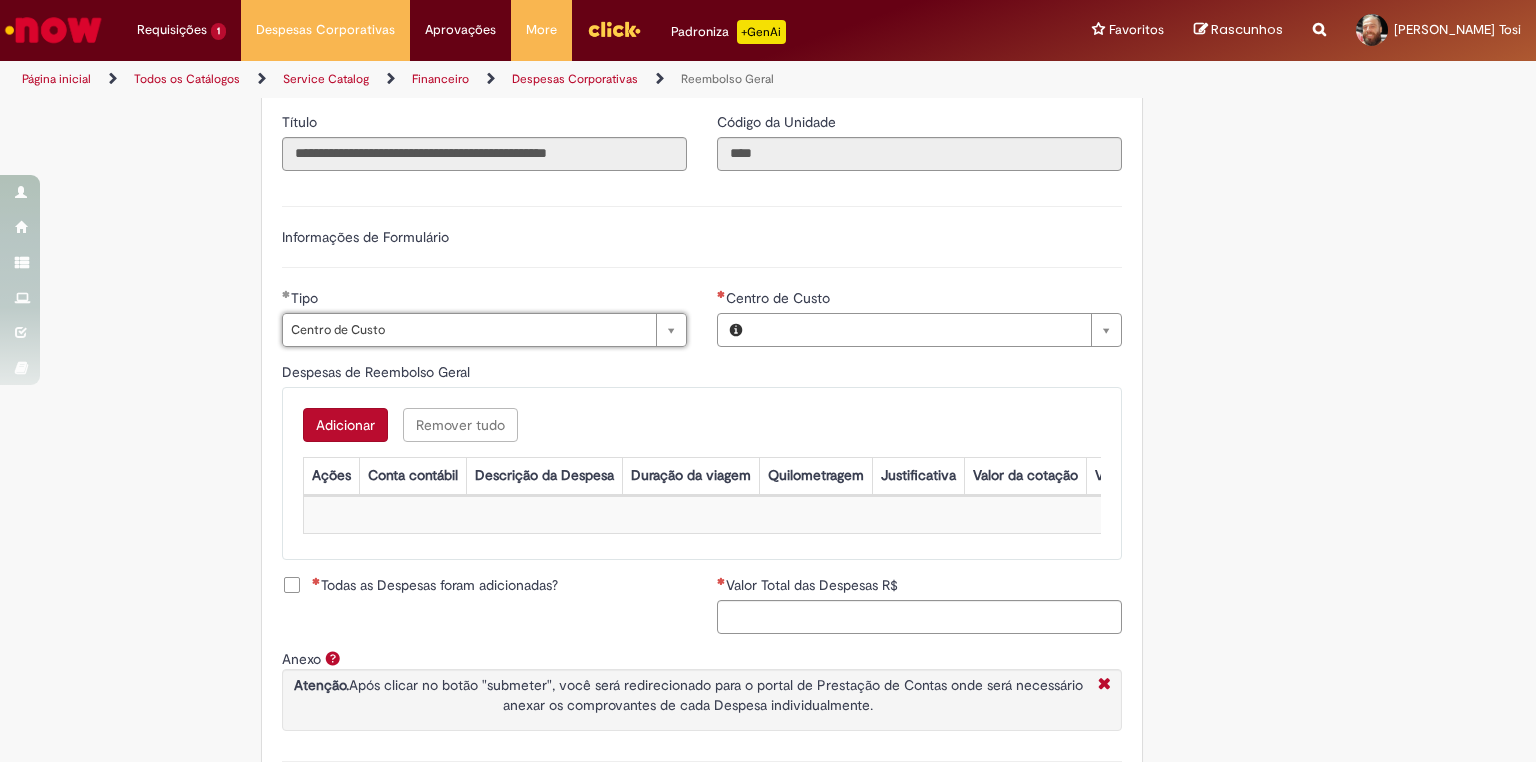 type on "**********" 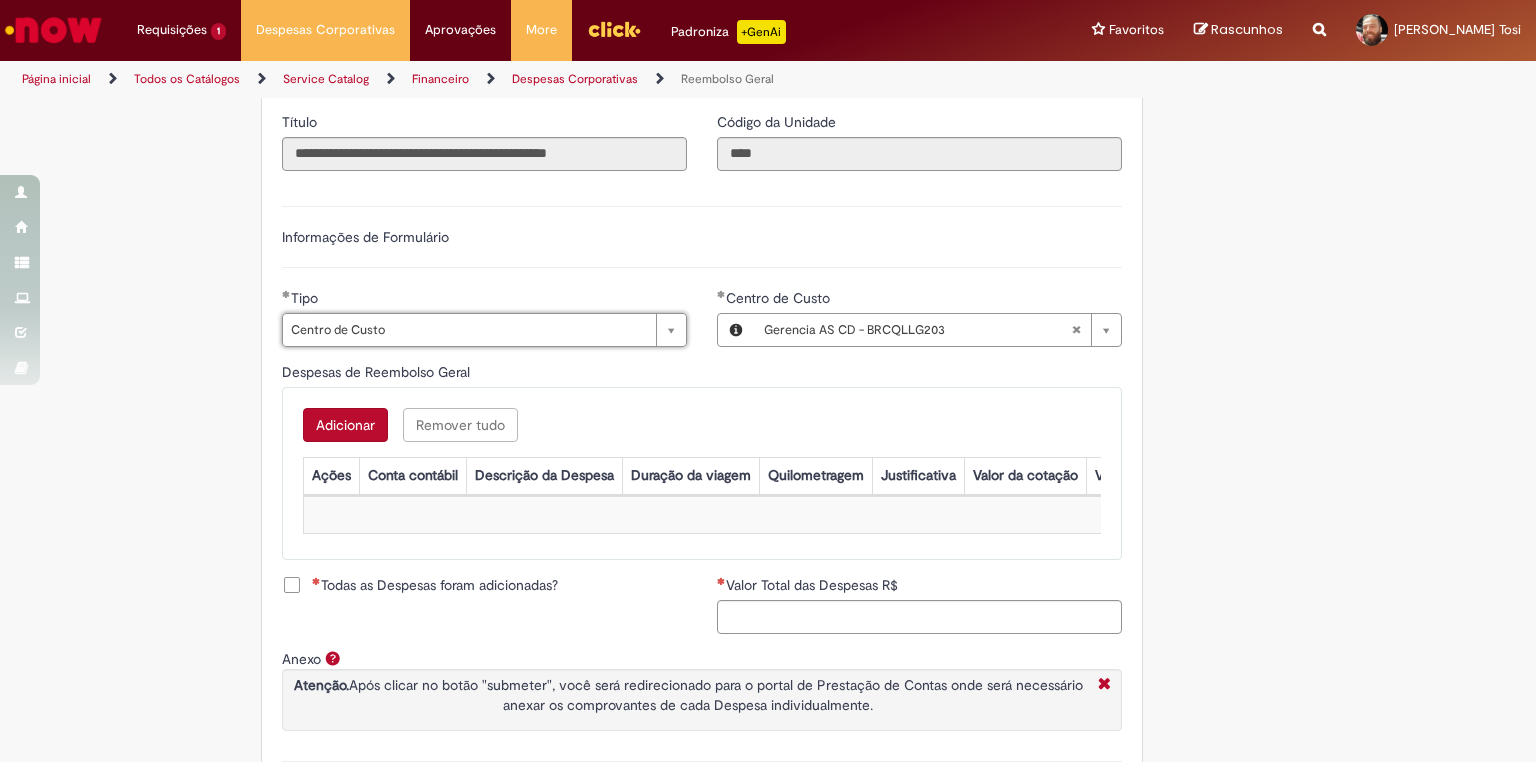 click on "Adicionar a Favoritos
Reembolso Geral
Reembolso de despesas de funcionários
Oferta destinada à solicitação de reembolso de despesas realizadas pelo funcionário, mas que devem ser ressarcidas pela Ambev
Sujeito à aprovação do gestor imediato
O pagamento do reembolso deve ser feito em uma  conta corrente de titularidade do solicitante , para atualizar seus dados bancários e garantir que o reembolso aconteça, utilizar a oferta  Cadastro de Dados Bancários:  https://ambev.service-now.com/ambevnow?id=sc_cat_item&sys_id=d0c9721edbbb2b003383be2df39619e3
Se o seu reembolso não for efetuado na data informada na solução do chamado, entrar em contato com o time pelo e-mail  opreembolsoseadiantamentos@ambev.com.br , após a atualização dos dados bancários, para que o pagamento seja reprocessado
sap a integrar ** Country Code **" at bounding box center (768, 220) 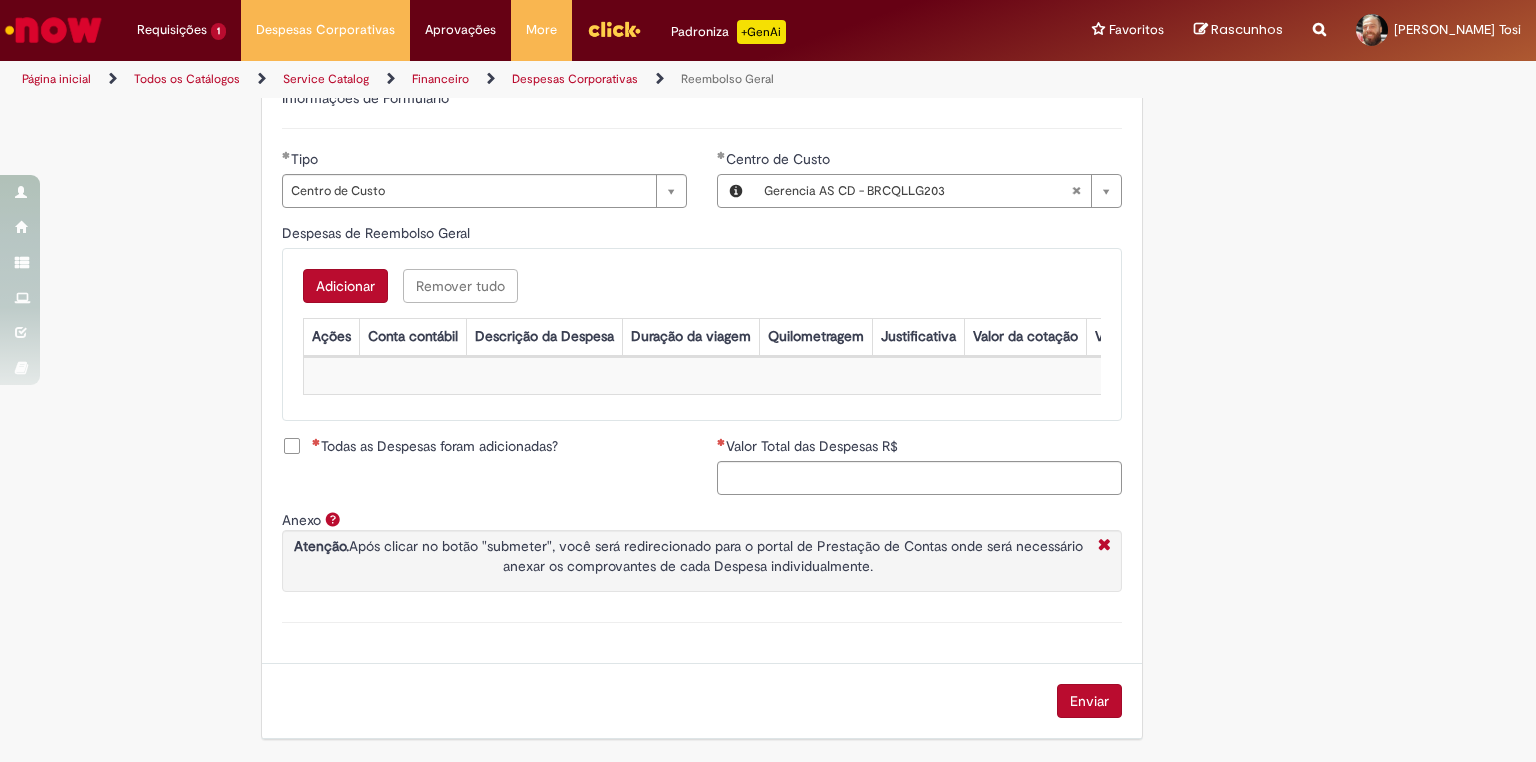 scroll, scrollTop: 720, scrollLeft: 0, axis: vertical 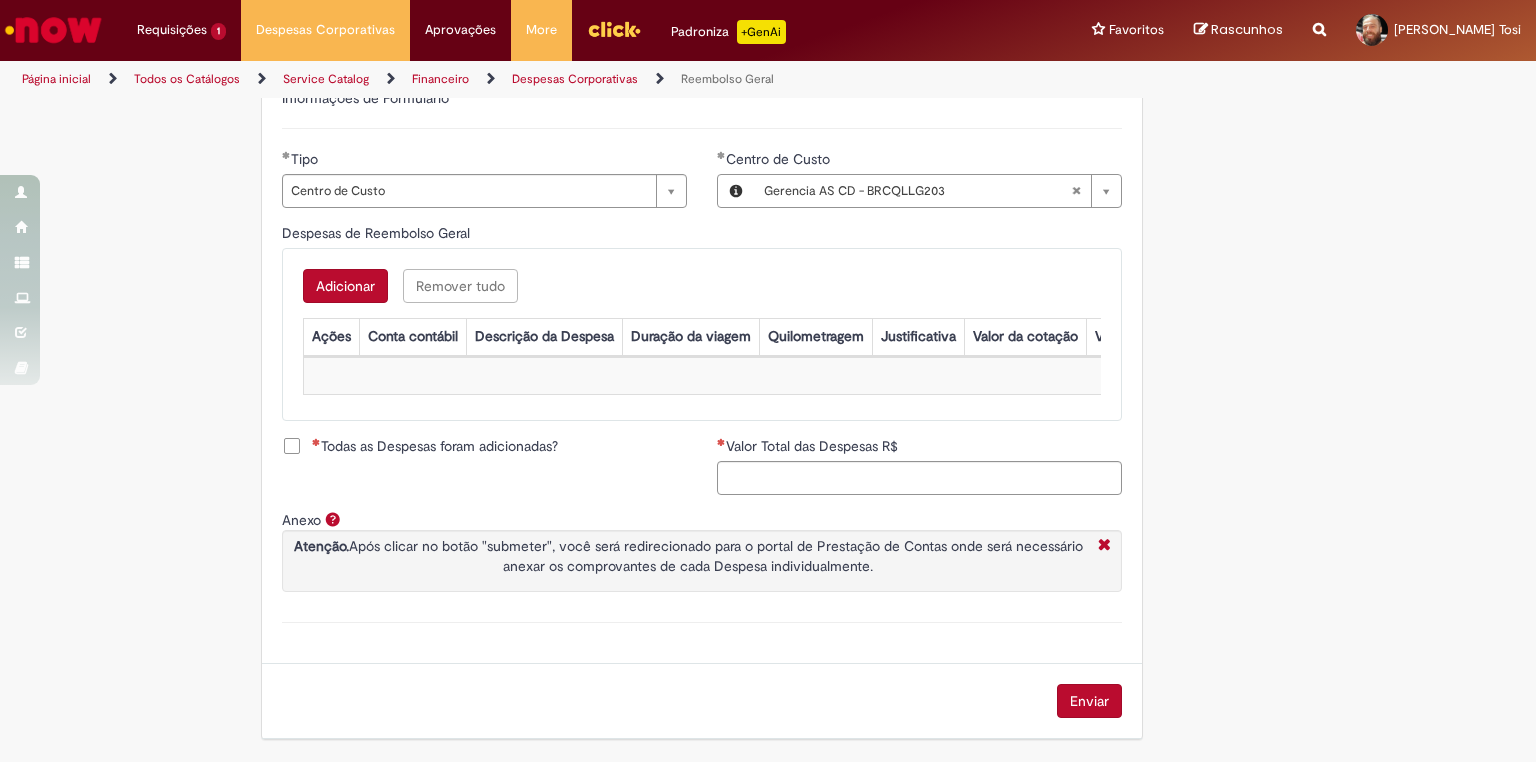 click on "Adicionar" at bounding box center [345, 286] 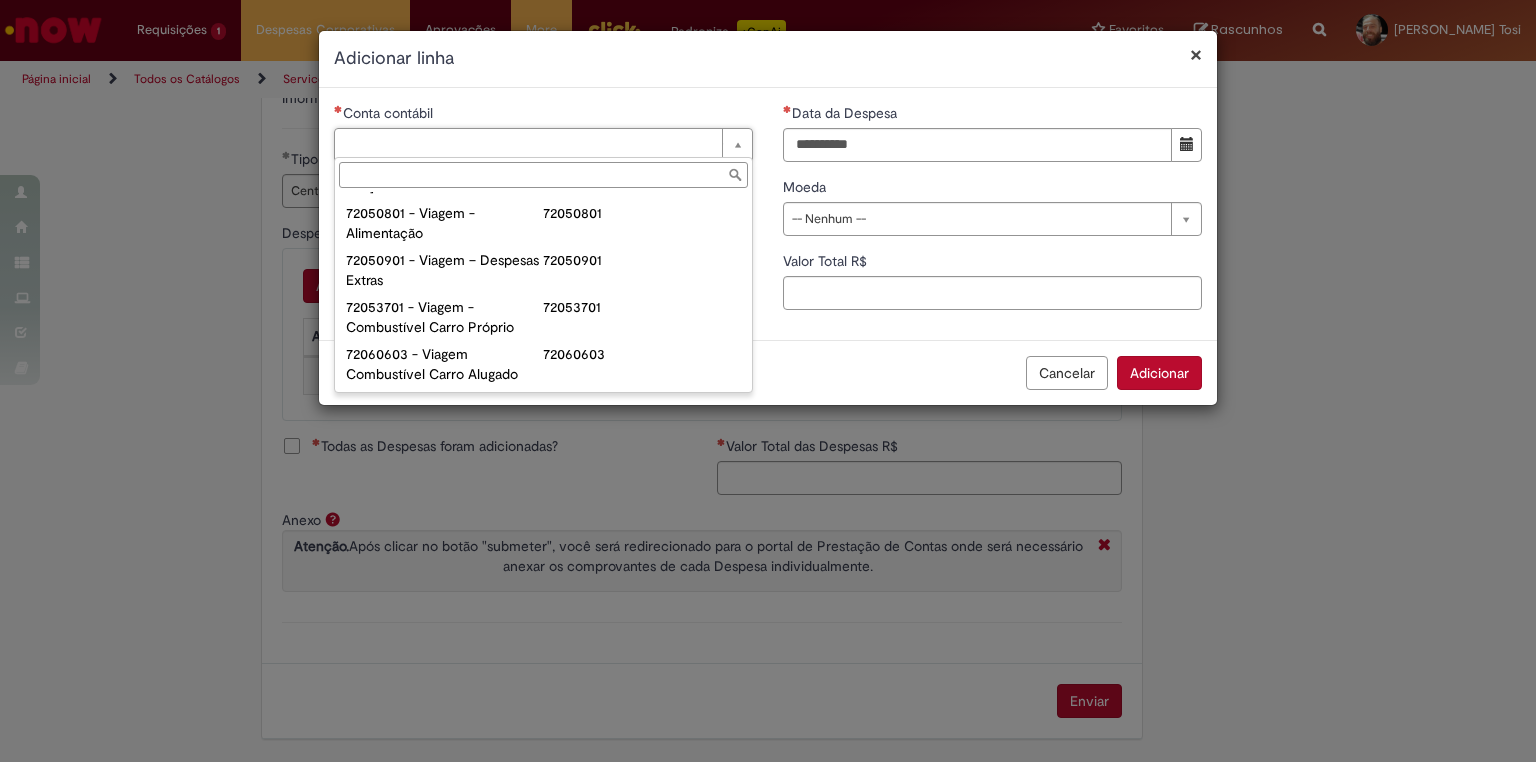 scroll, scrollTop: 1280, scrollLeft: 0, axis: vertical 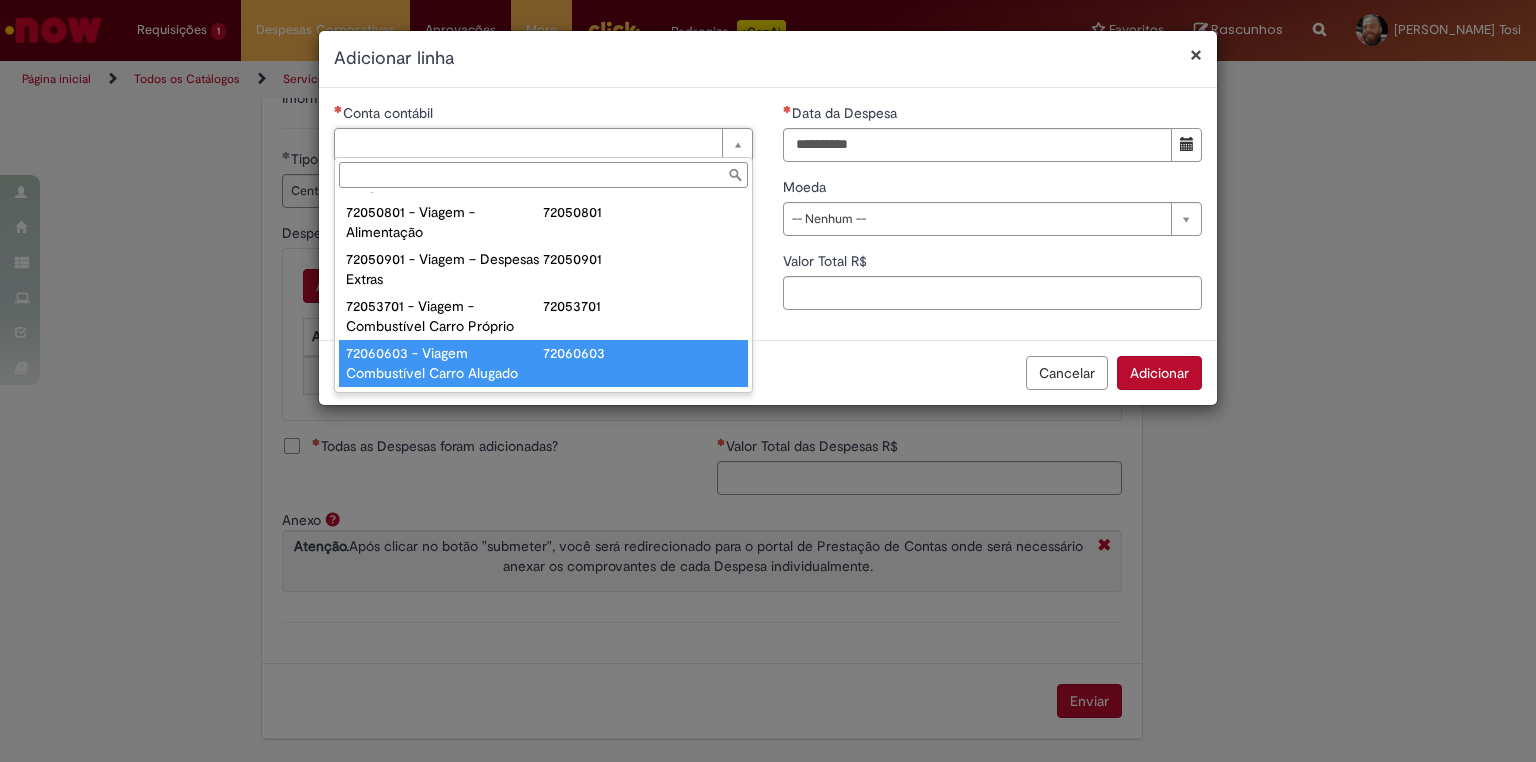 type on "**********" 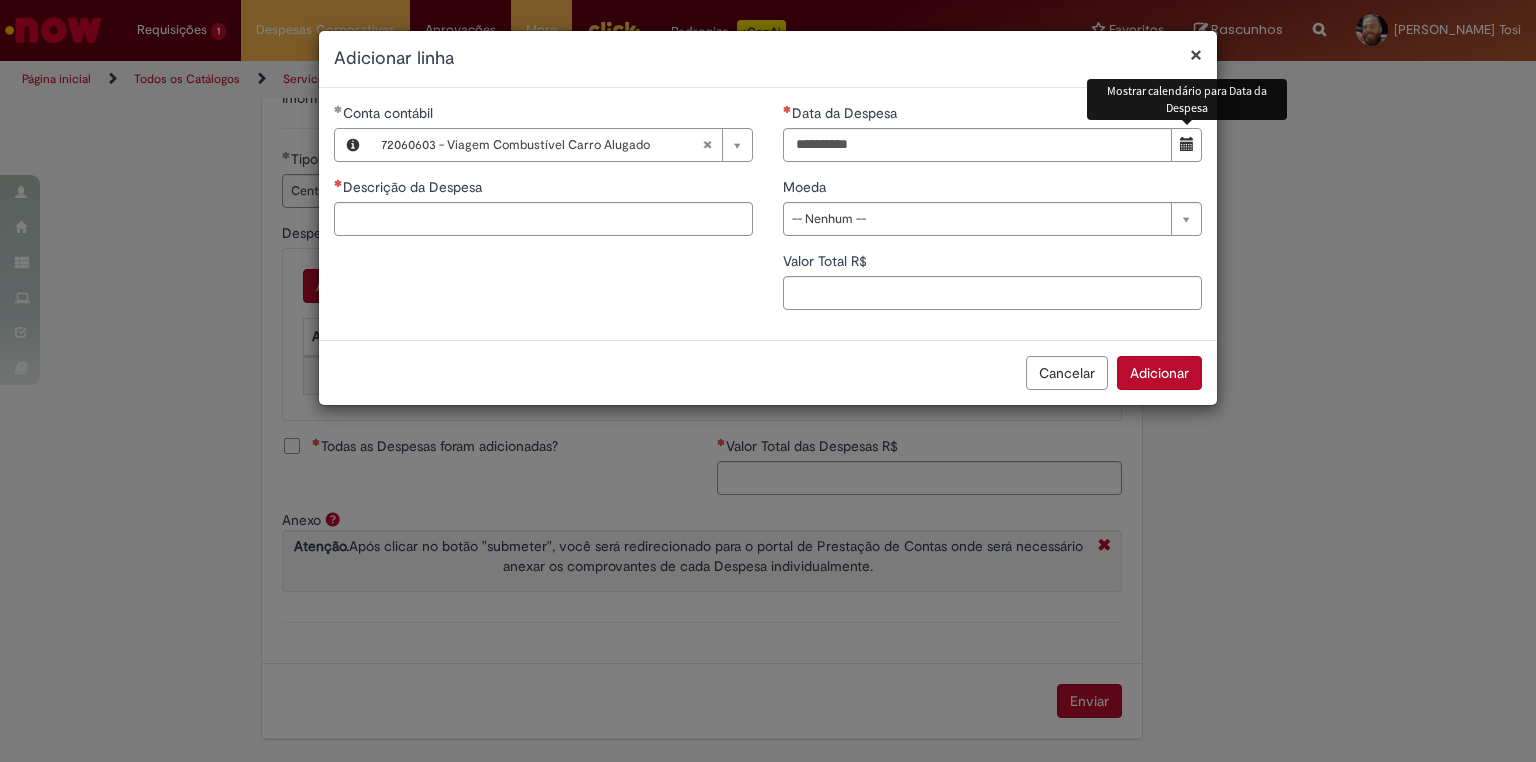 click at bounding box center (1187, 144) 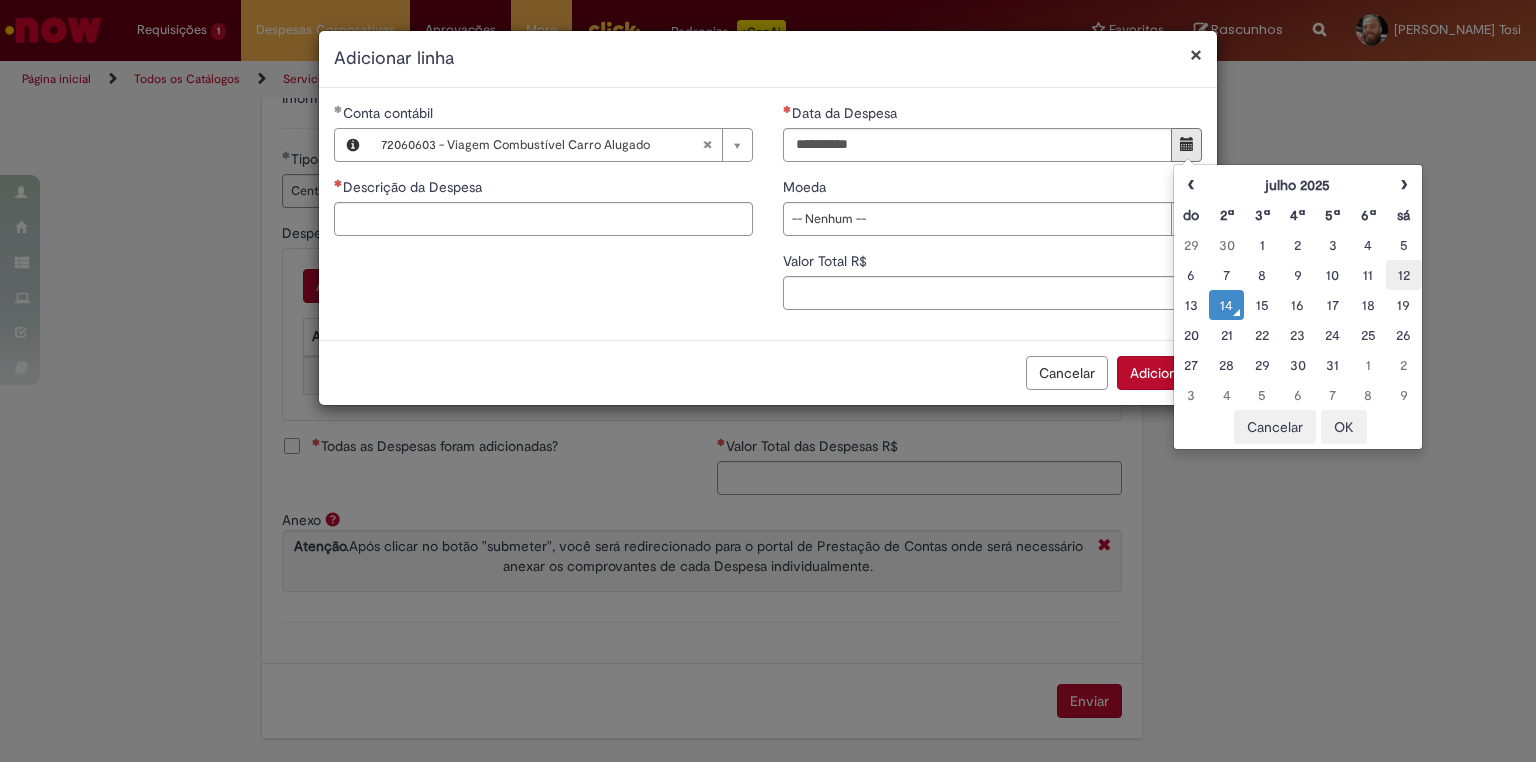 click on "12" at bounding box center [1403, 275] 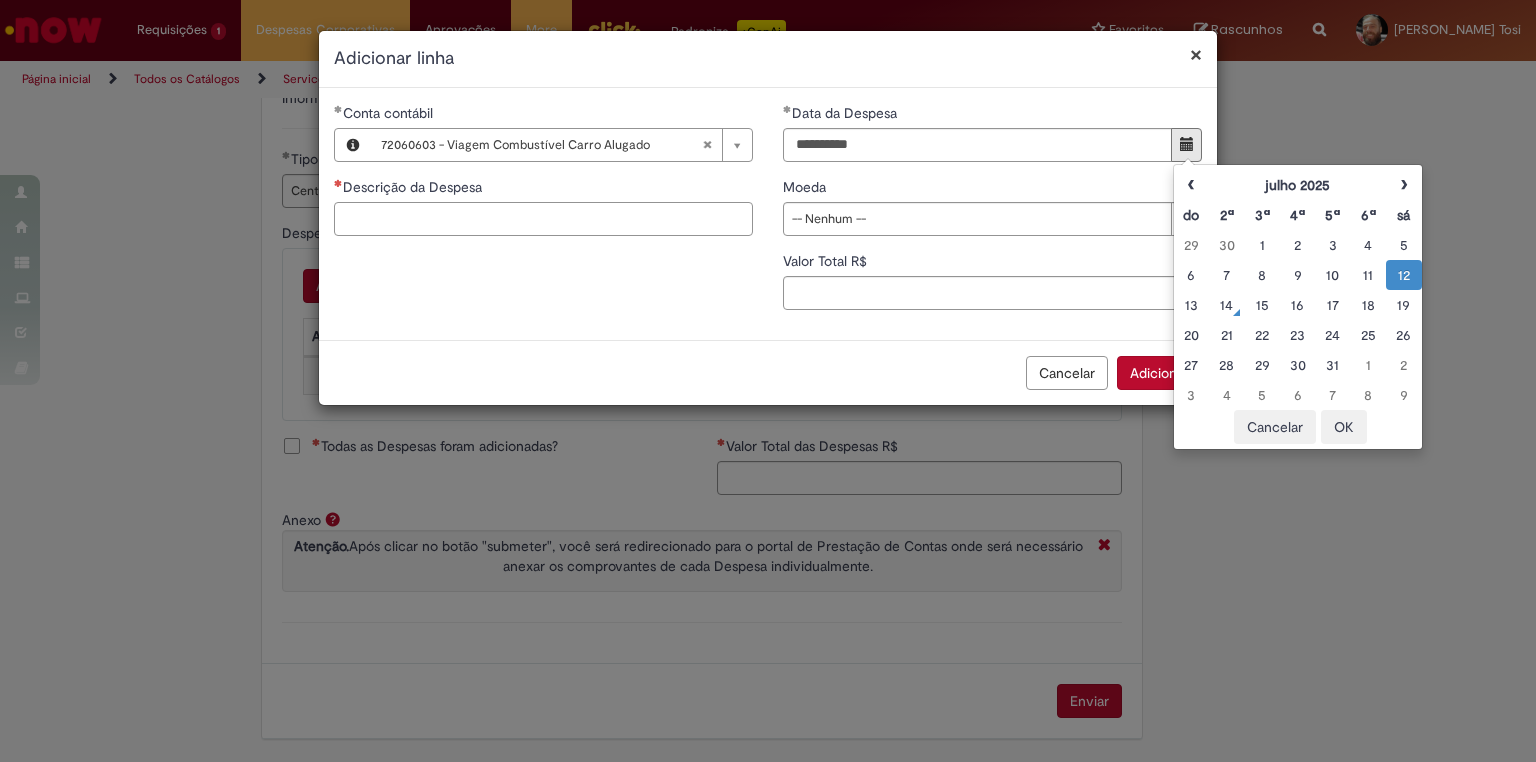 click on "Descrição da Despesa" at bounding box center [543, 219] 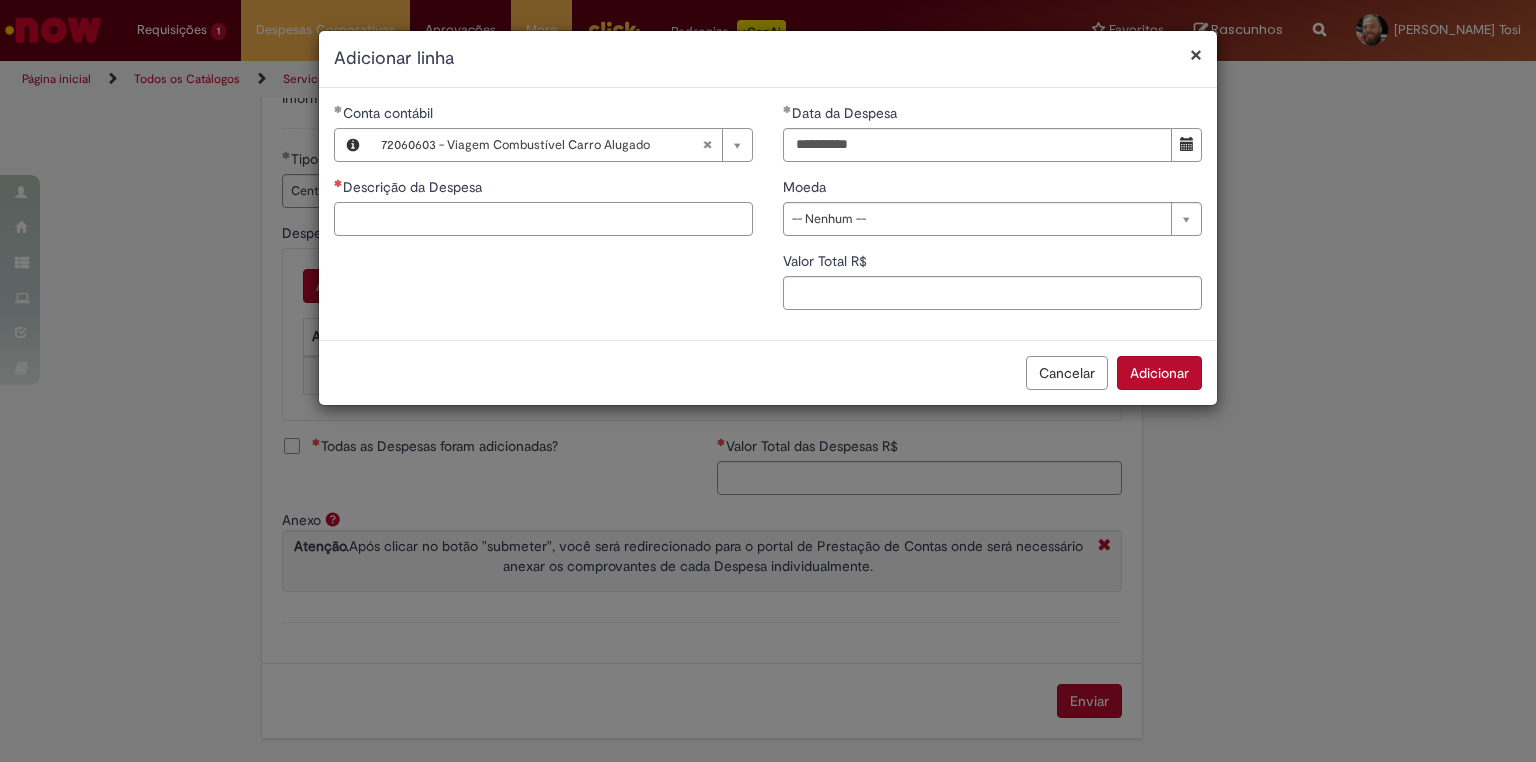 click on "Descrição da Despesa" at bounding box center (543, 219) 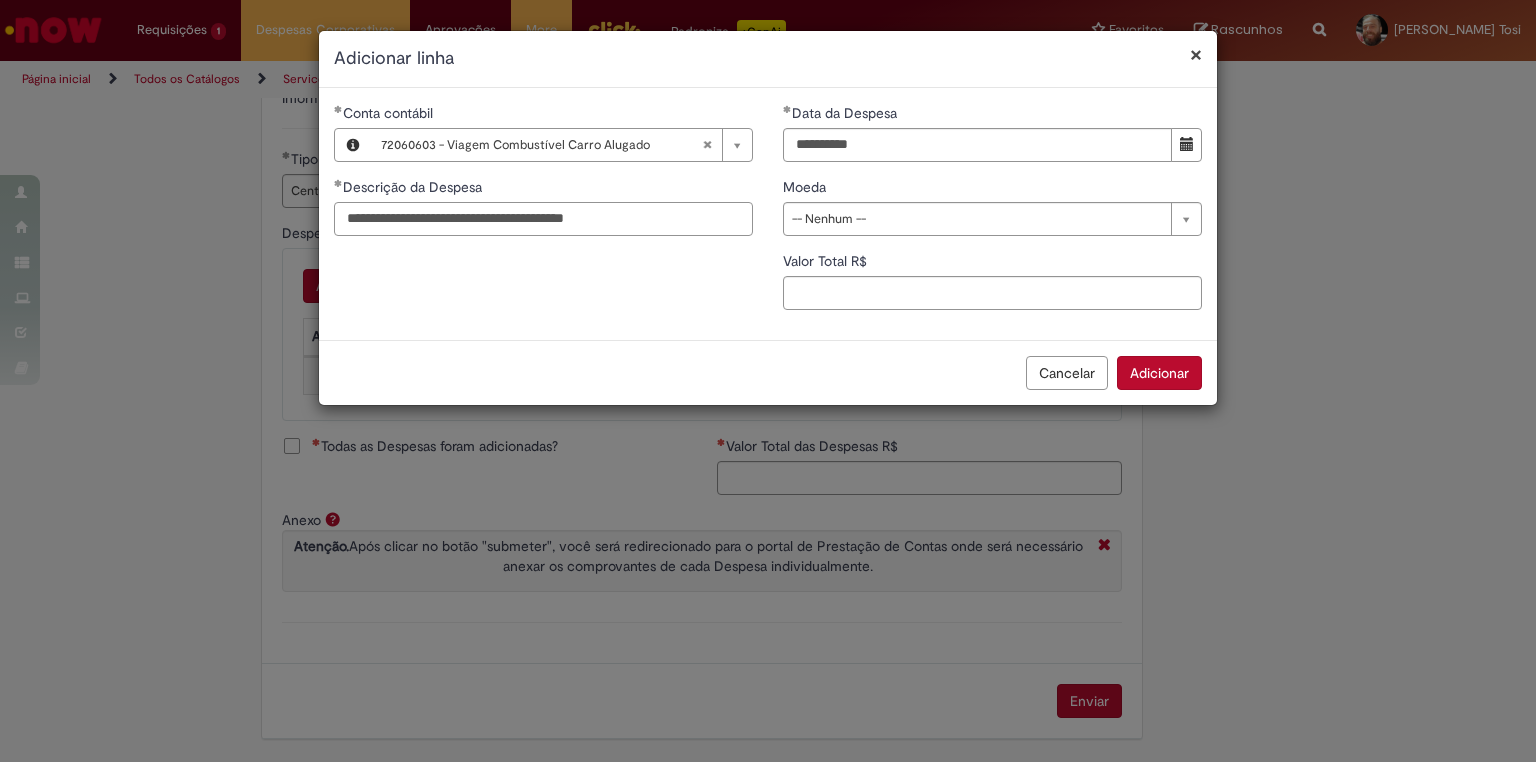 type on "**********" 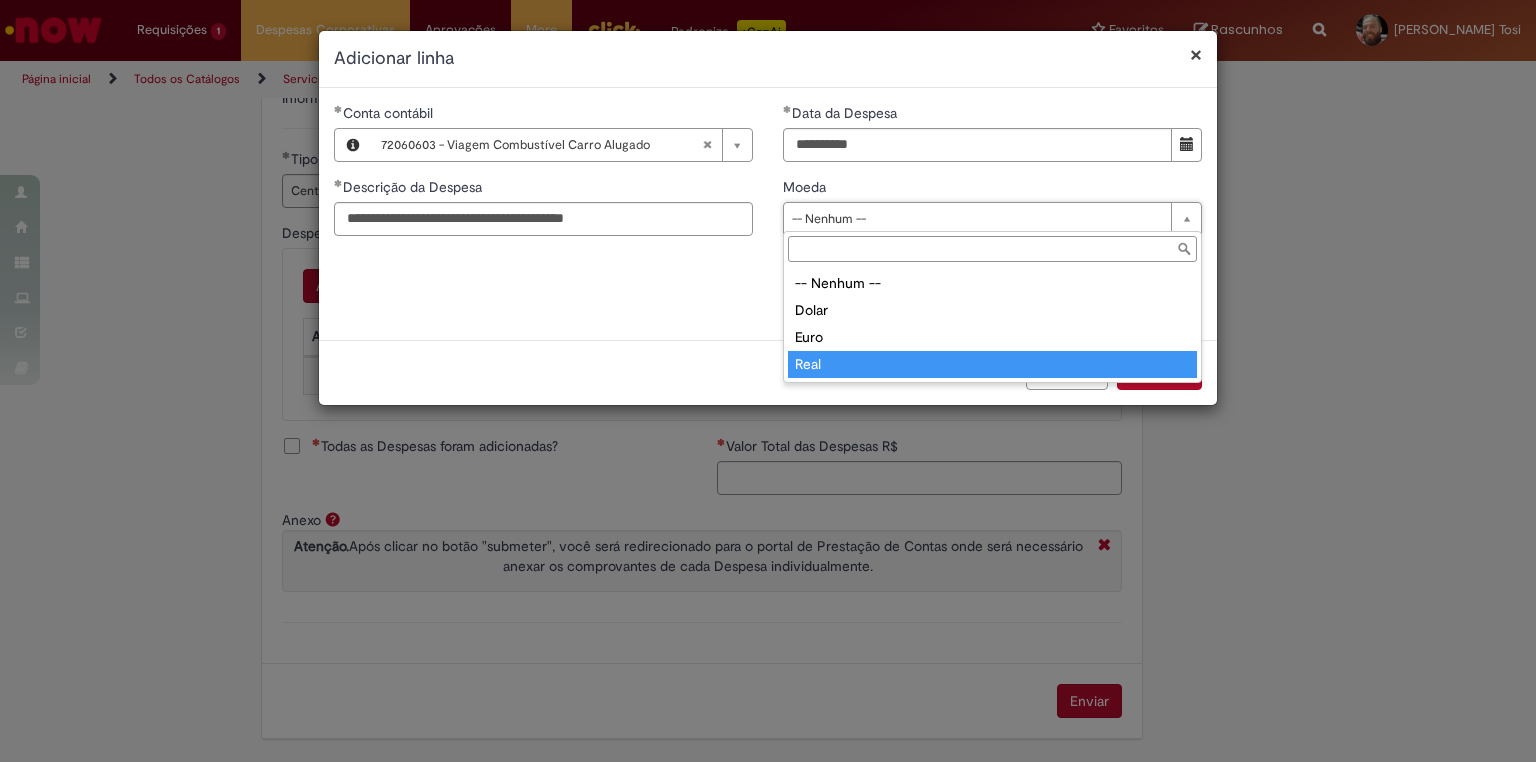 type on "****" 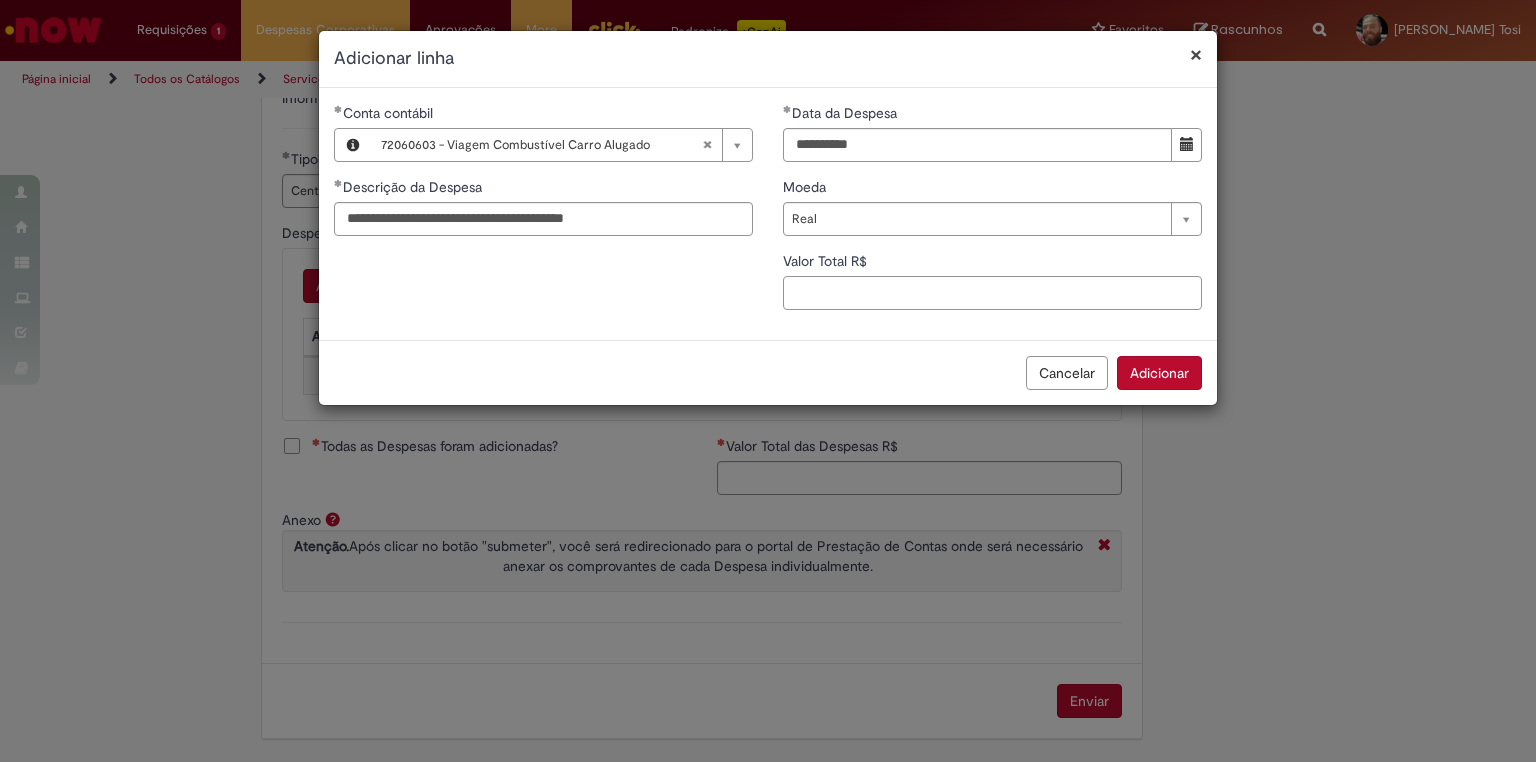click on "Valor Total R$" at bounding box center (992, 293) 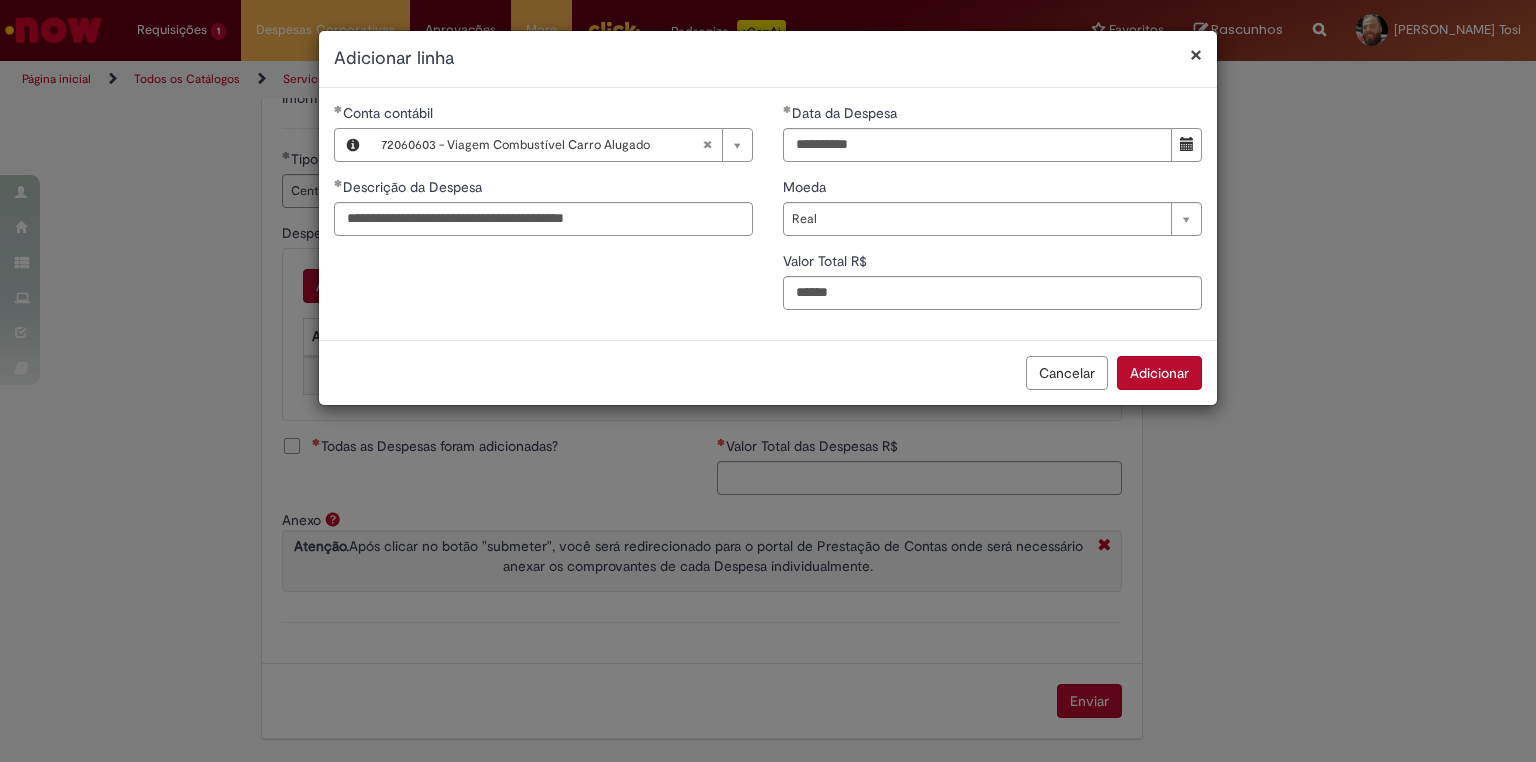 click on "Adicionar" at bounding box center (1159, 373) 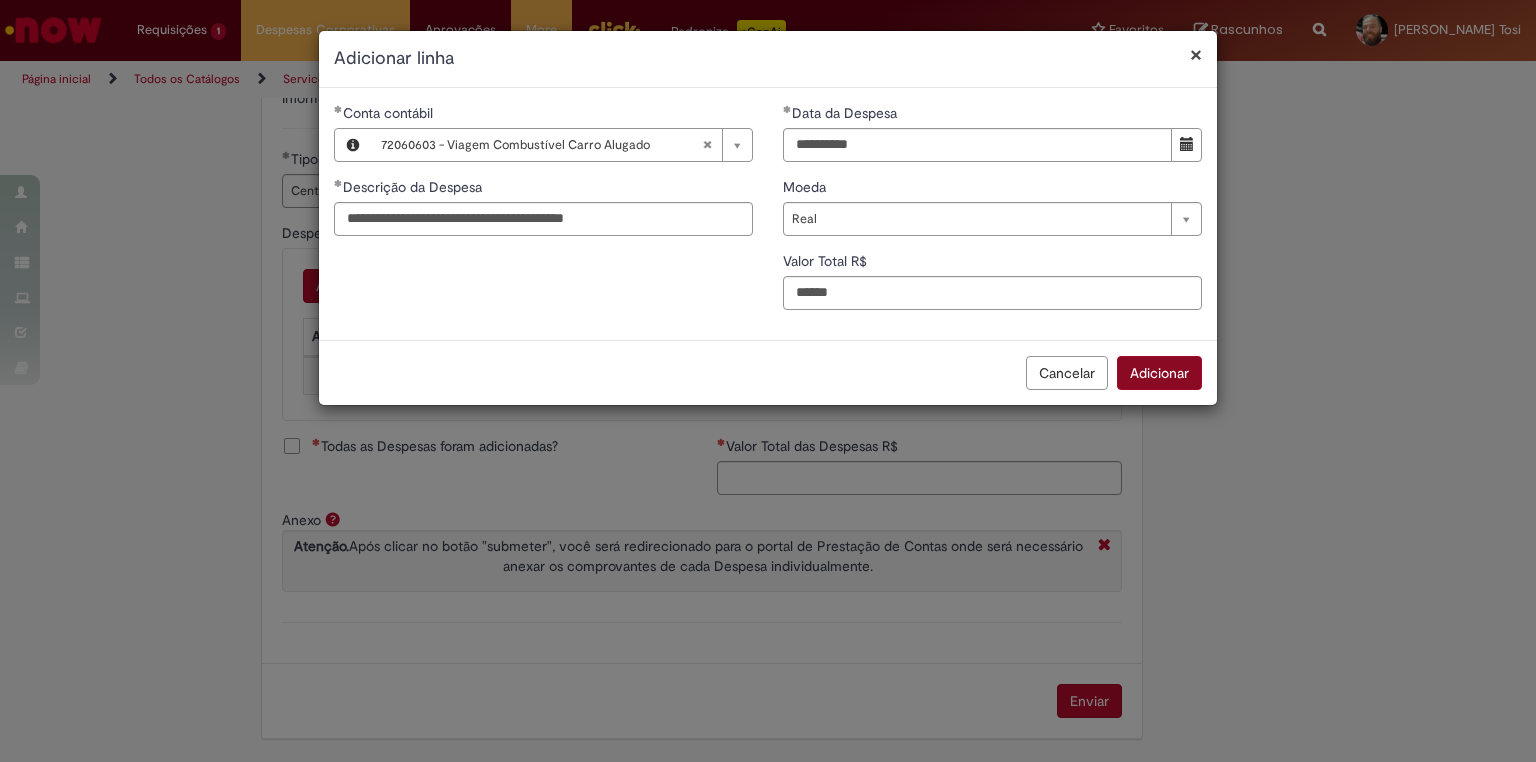 type on "*****" 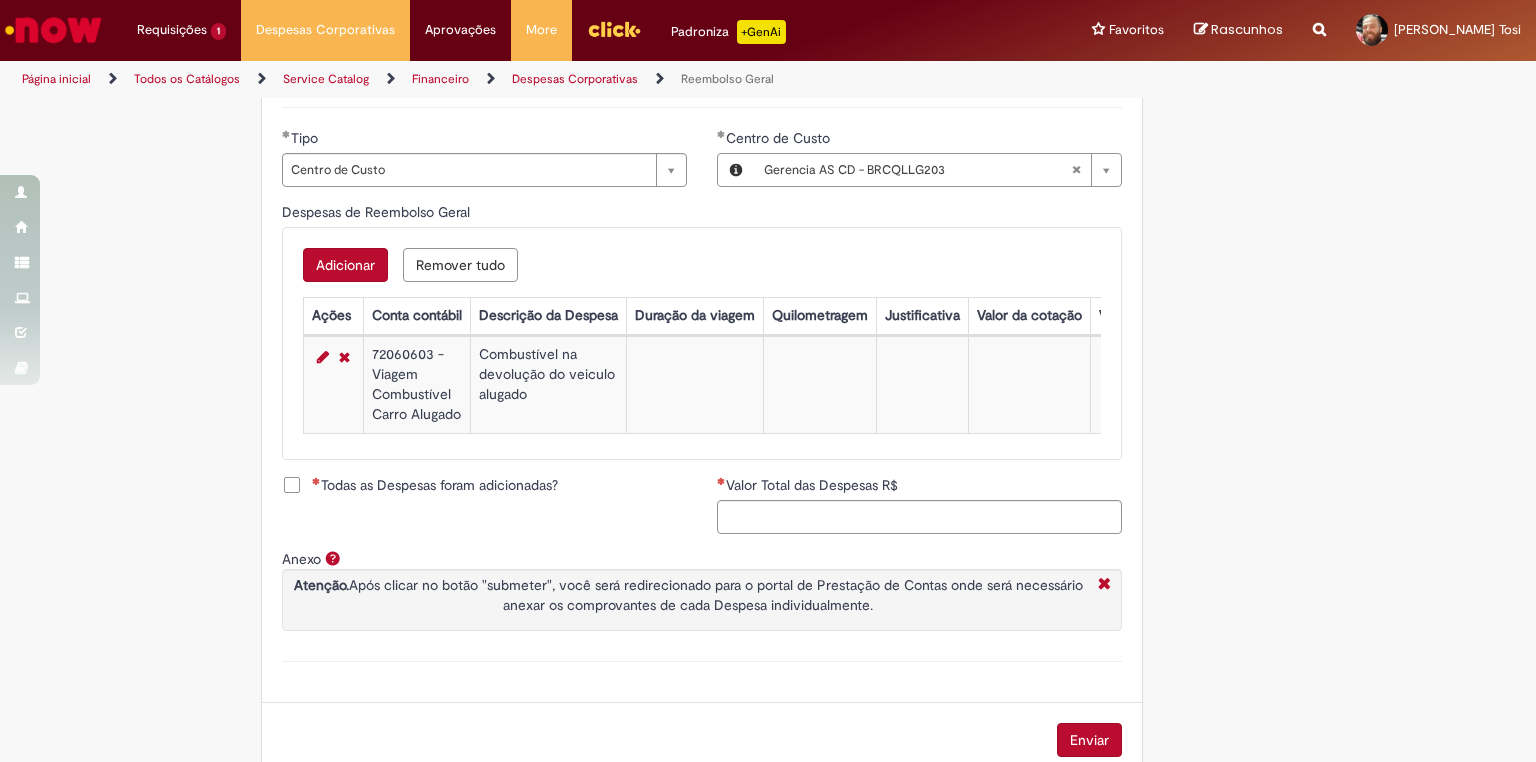 scroll, scrollTop: 785, scrollLeft: 0, axis: vertical 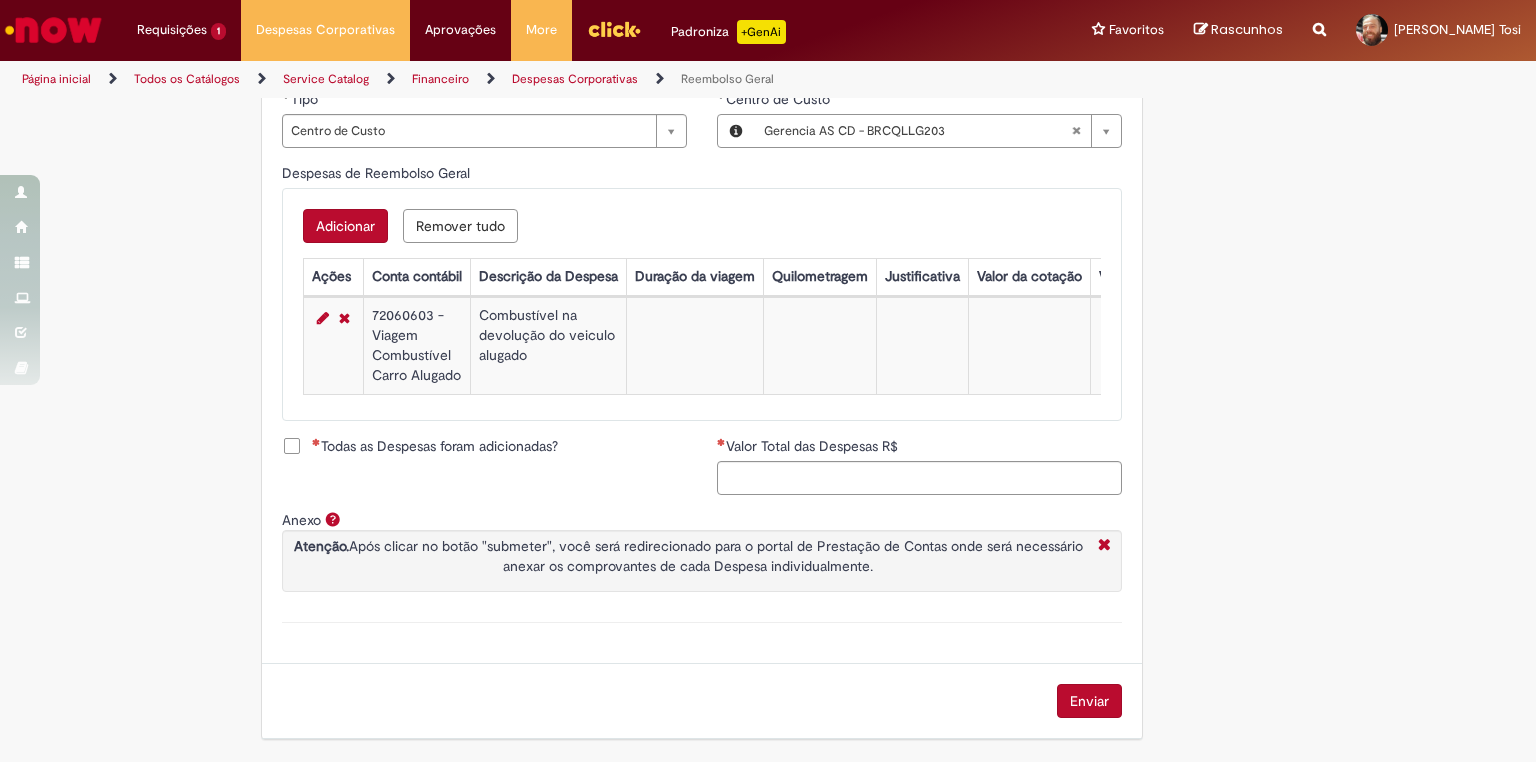 click on "Todas as Despesas foram adicionadas?" at bounding box center [435, 446] 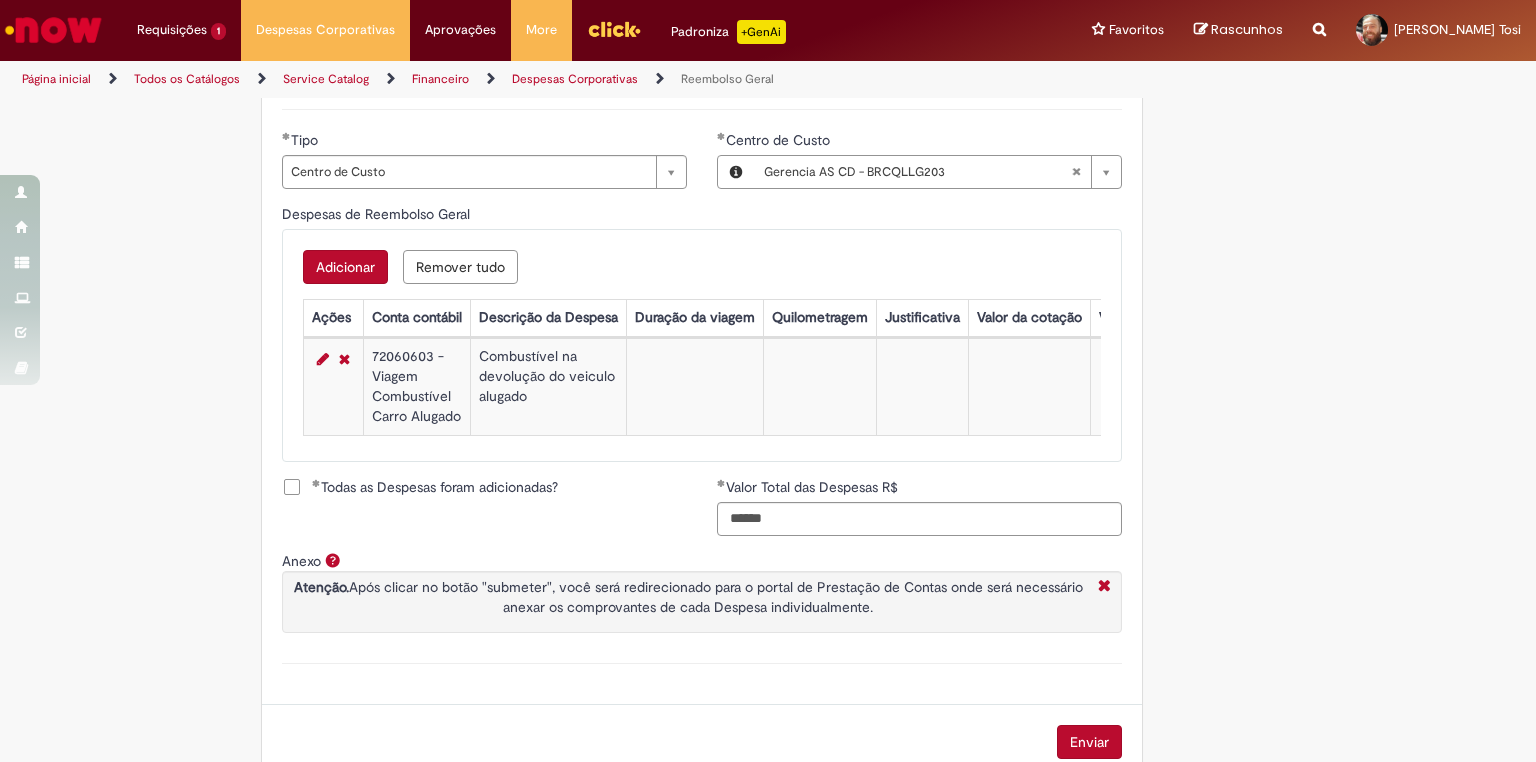 scroll, scrollTop: 785, scrollLeft: 0, axis: vertical 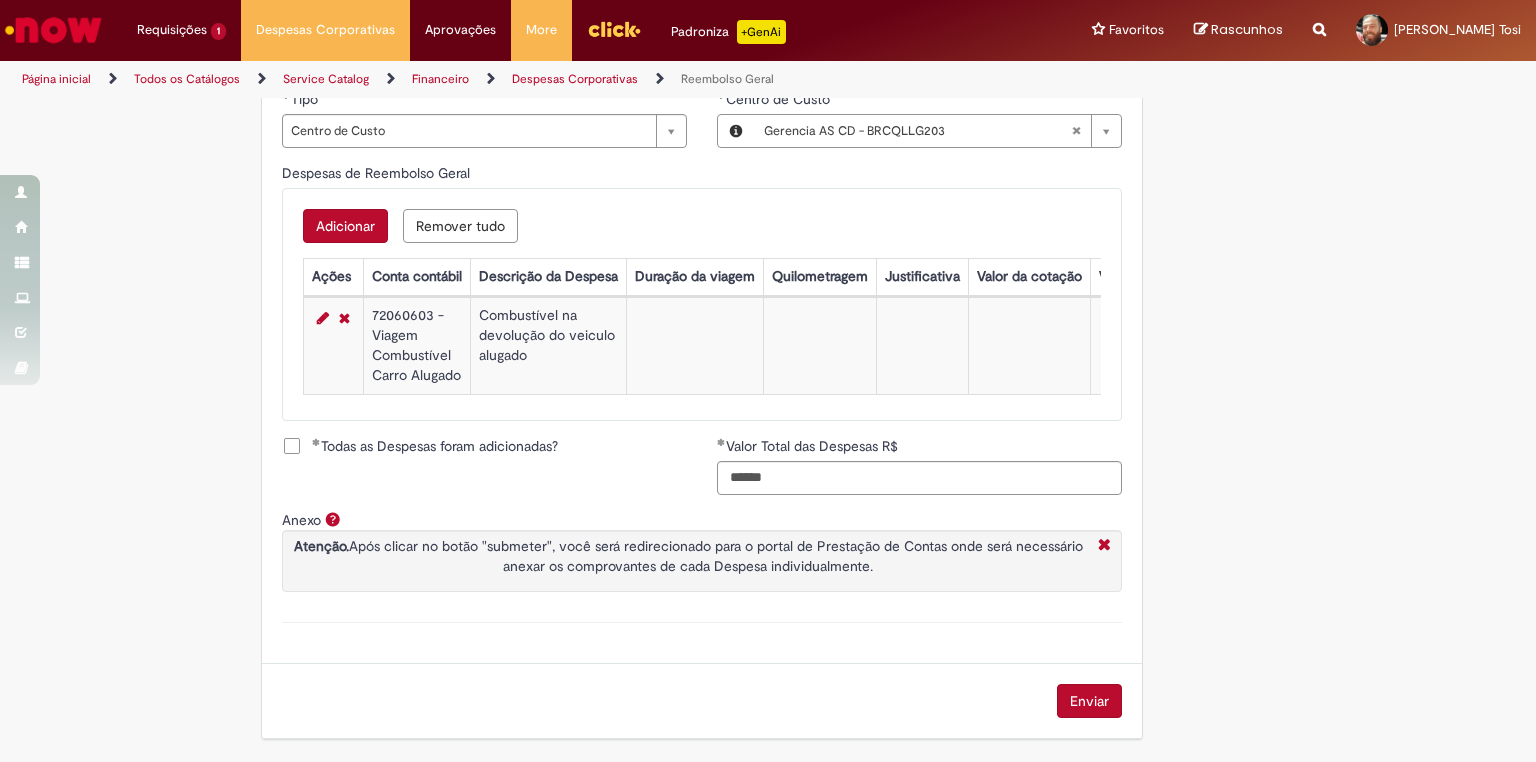 click on "Enviar" at bounding box center (1089, 701) 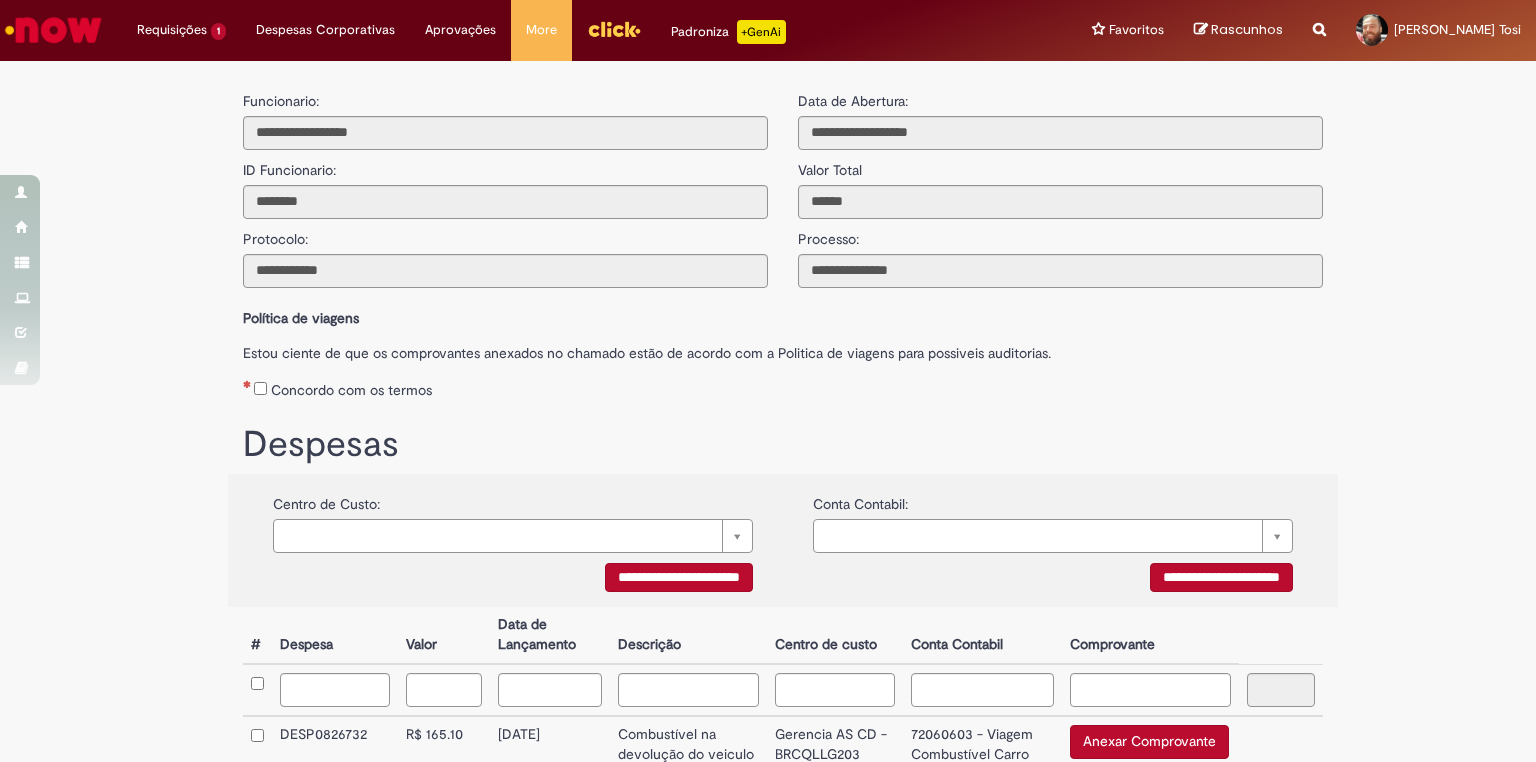 scroll, scrollTop: 0, scrollLeft: 0, axis: both 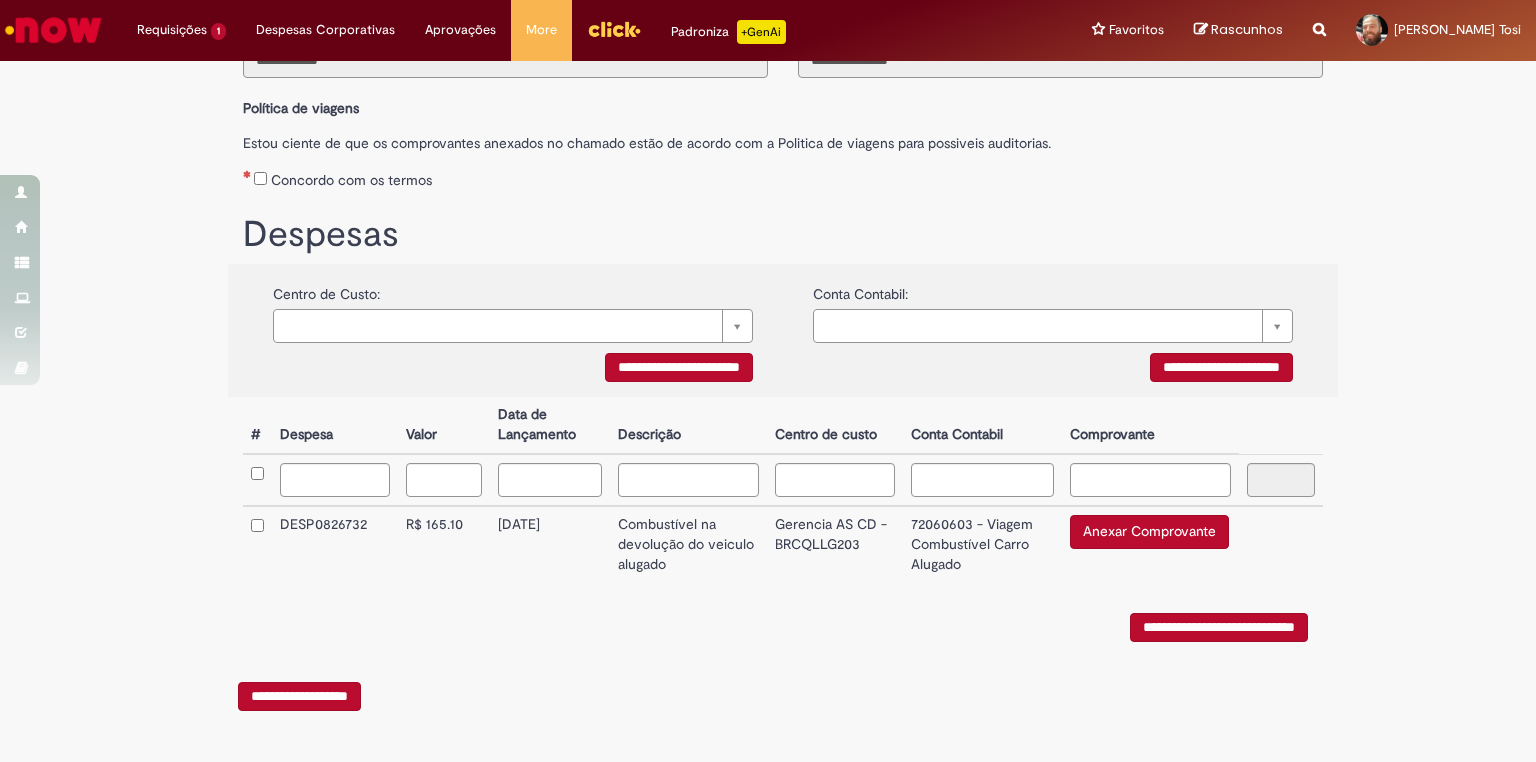 click on "Anexar Comprovante" at bounding box center (1149, 532) 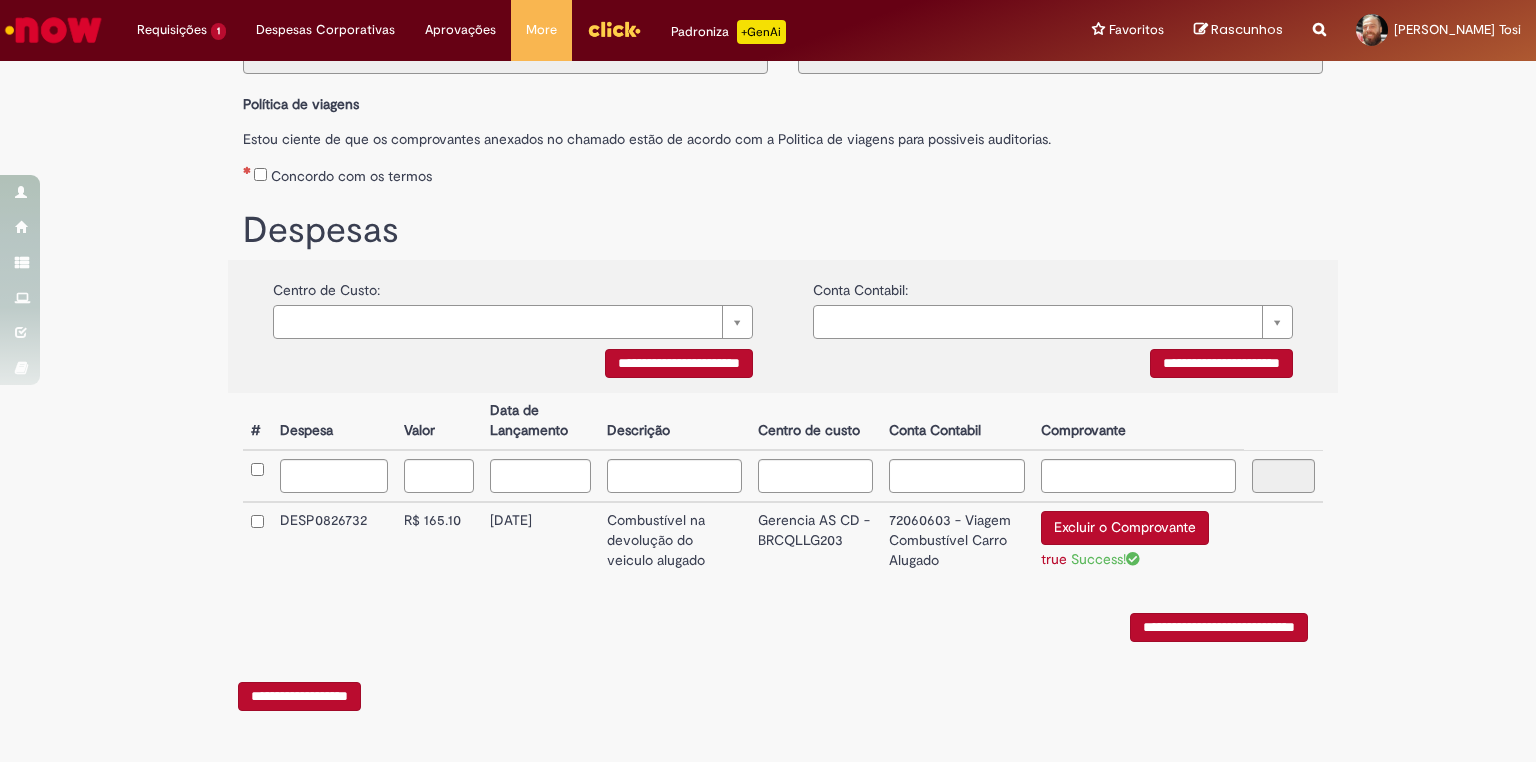 scroll, scrollTop: 220, scrollLeft: 0, axis: vertical 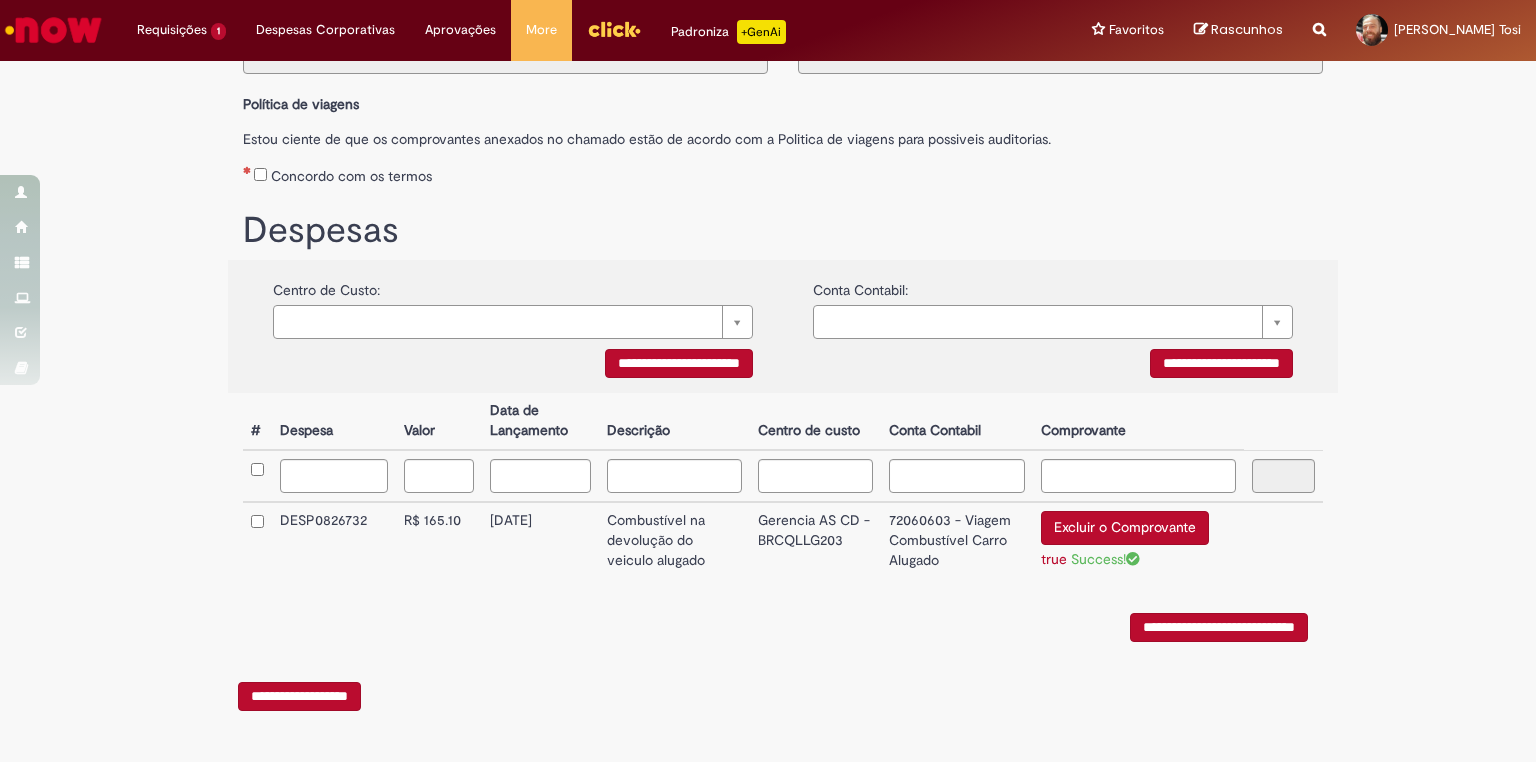 click on "**********" at bounding box center (1219, 627) 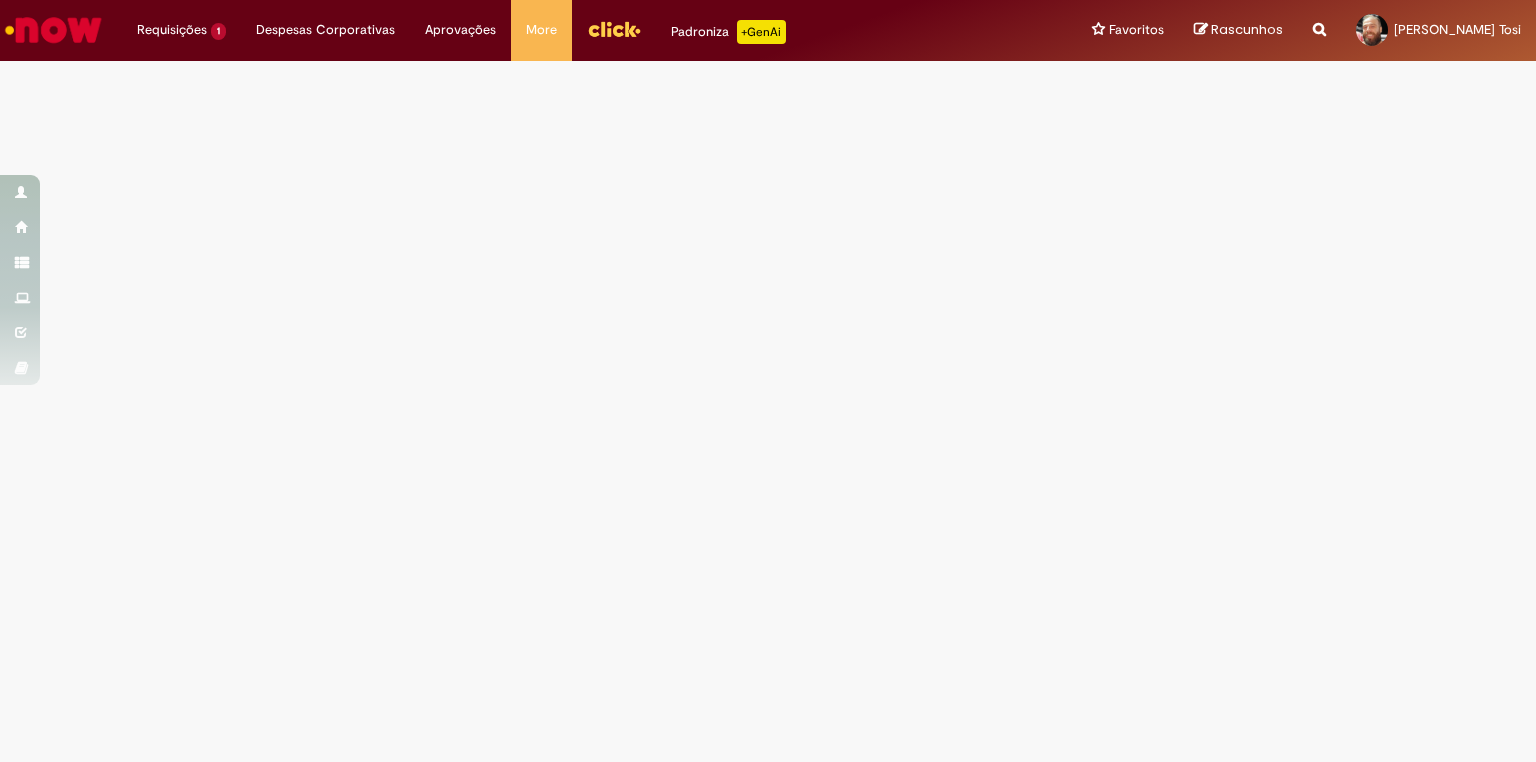 scroll, scrollTop: 0, scrollLeft: 0, axis: both 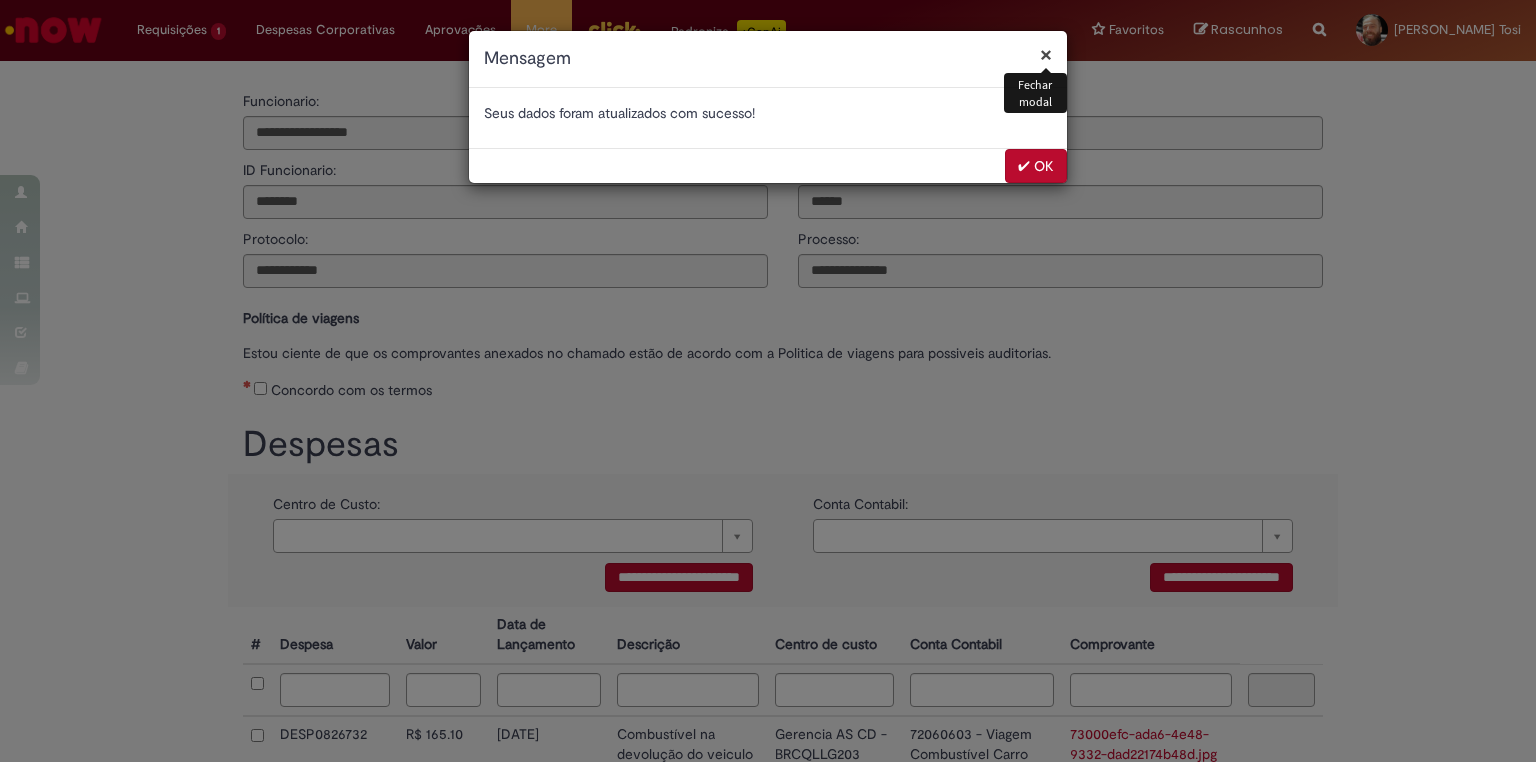 click on "✔ OK" at bounding box center [1036, 166] 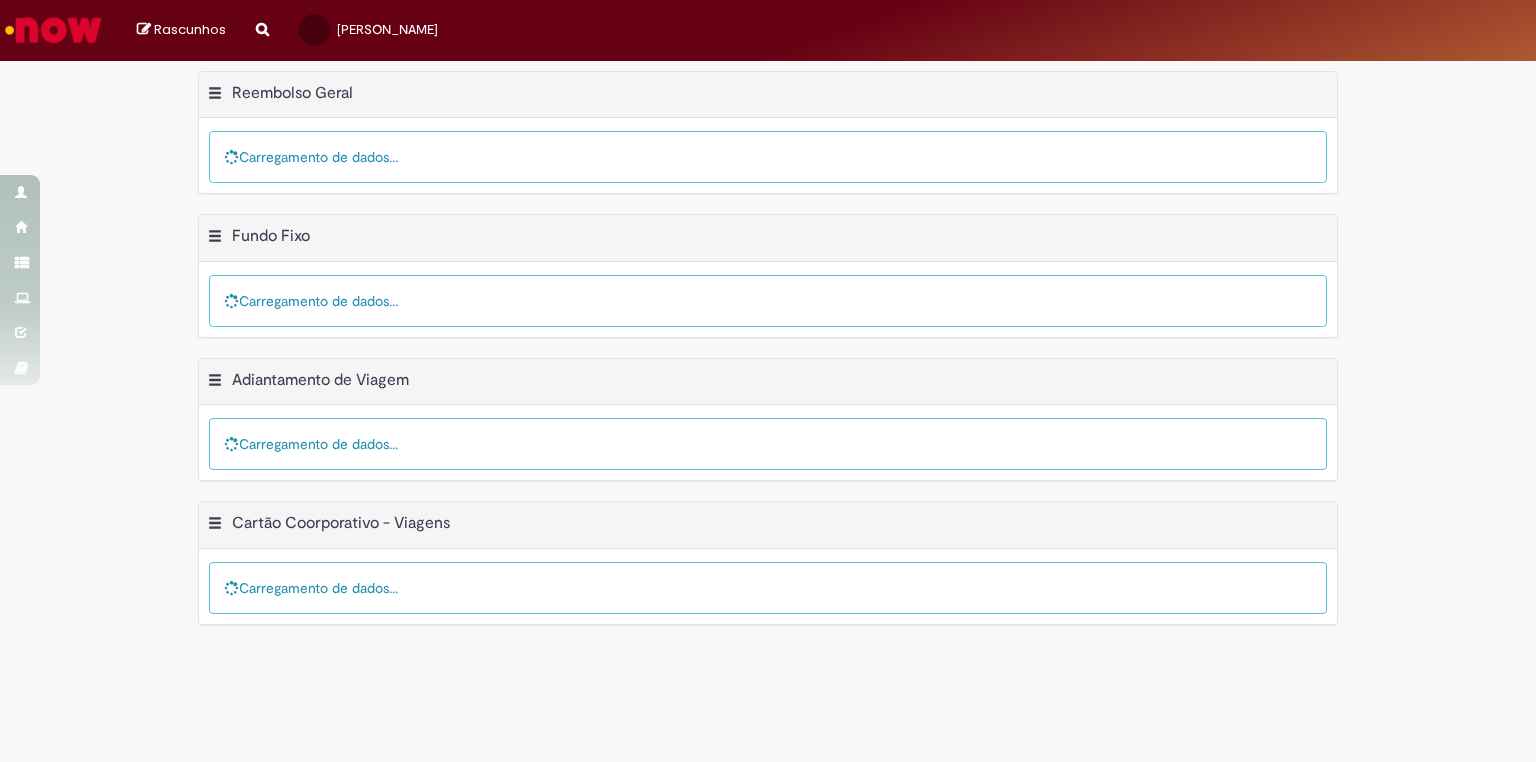 scroll, scrollTop: 0, scrollLeft: 0, axis: both 